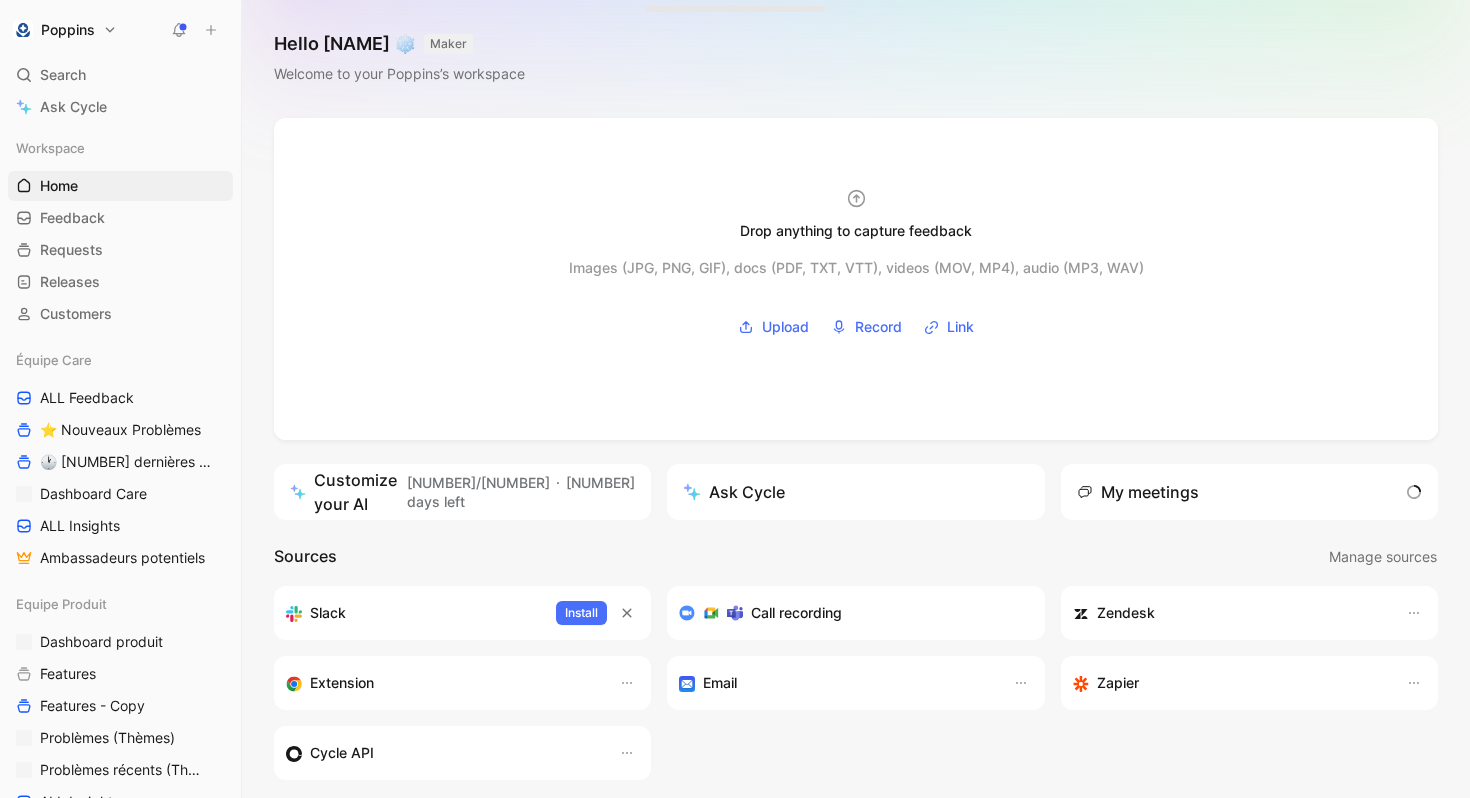 scroll, scrollTop: 0, scrollLeft: 0, axis: both 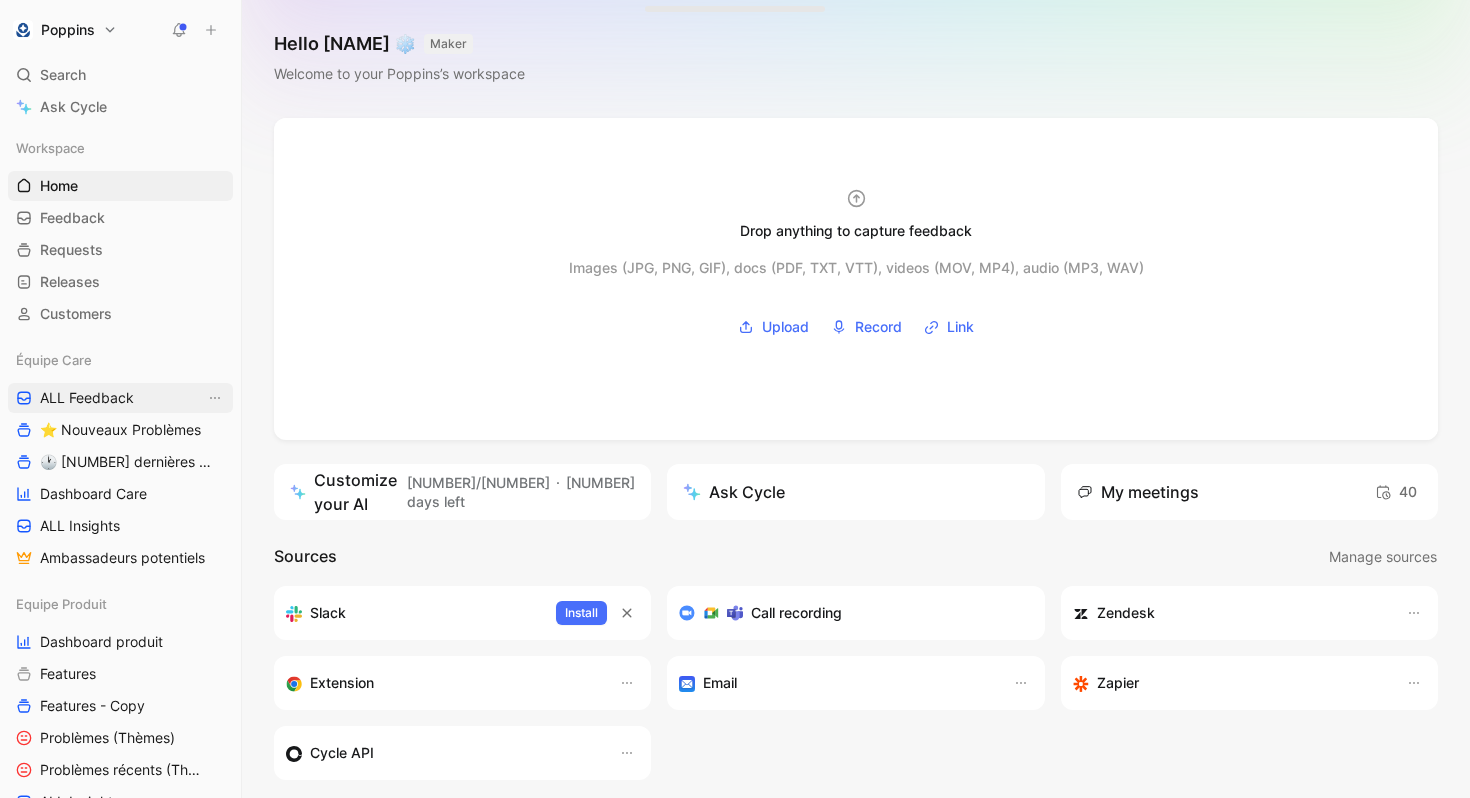 click on "ALL Feedback" at bounding box center [87, 398] 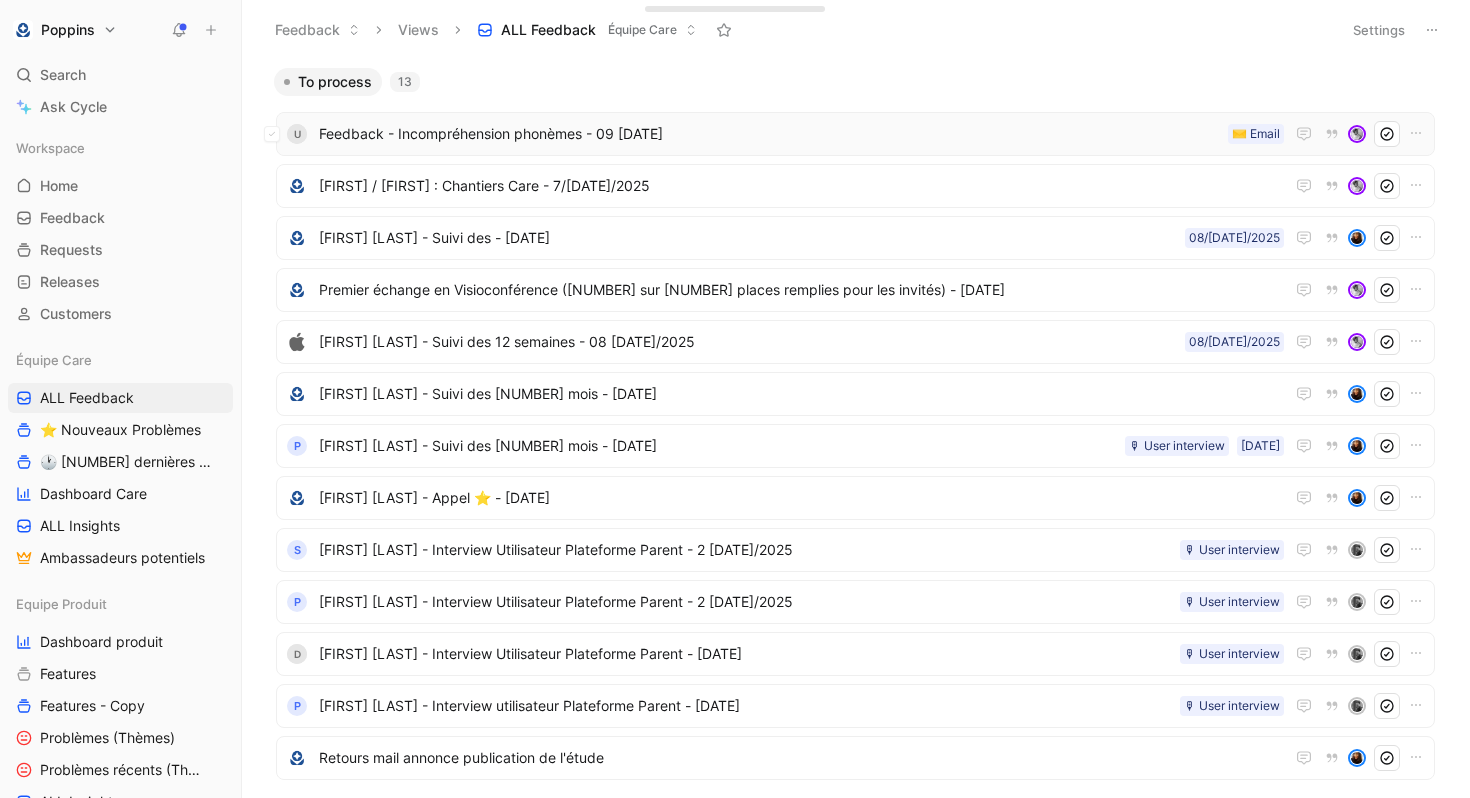 click on "Feedback - Incompréhension phonèmes - 09 [DATE]" at bounding box center (769, 134) 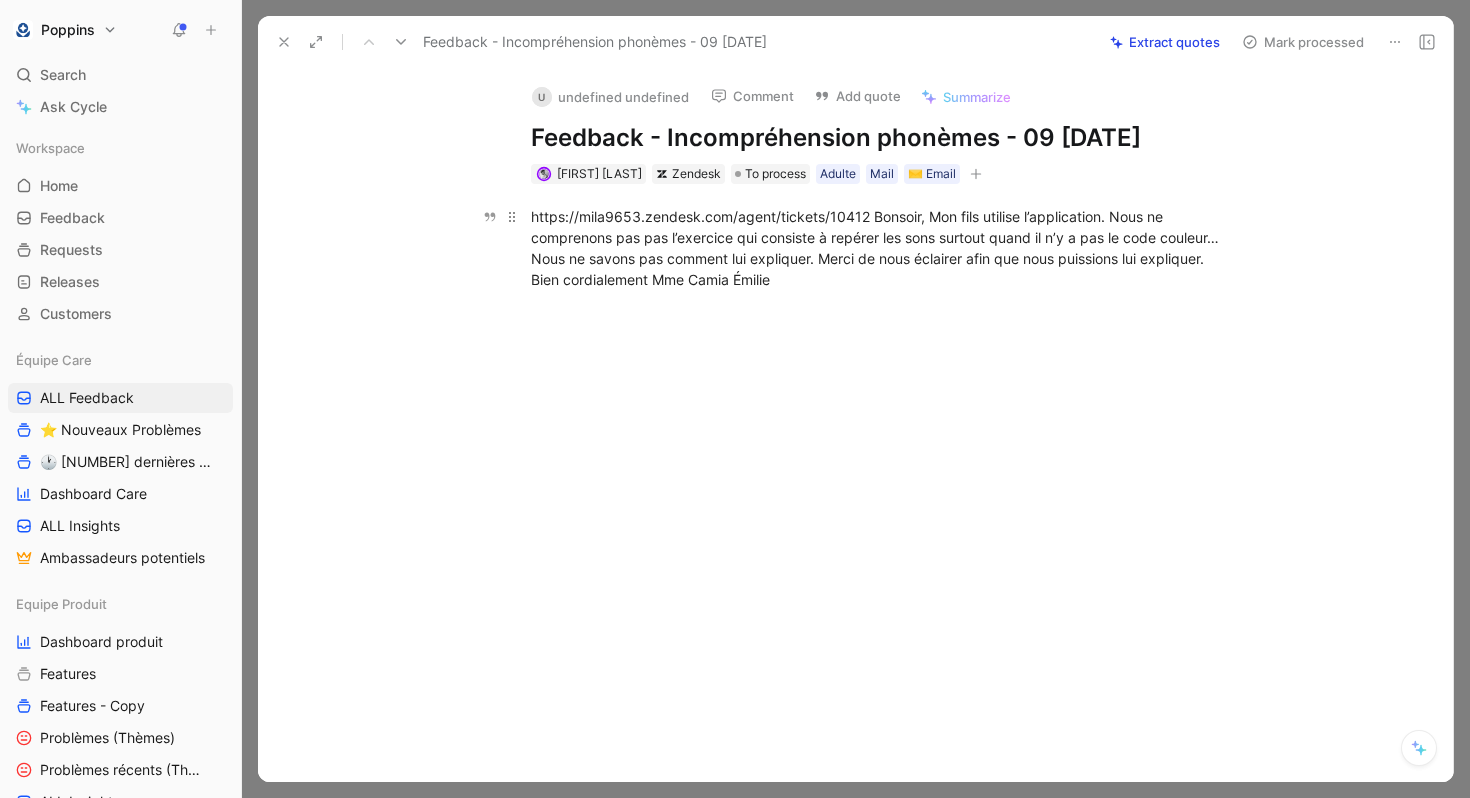 click on "https://mila9653.zendesk.com/agent/tickets/10412 Bonsoir, Mon fils utilise l’application. Nous ne comprenons pas pas l’exercice qui consiste à repérer les sons surtout quand il n’y a pas le code couleur… Nous ne savons pas comment lui expliquer. Merci de nous éclairer afin que nous puissions lui expliquer. Bien cordialement Mme Camia Émilie" at bounding box center (877, 248) 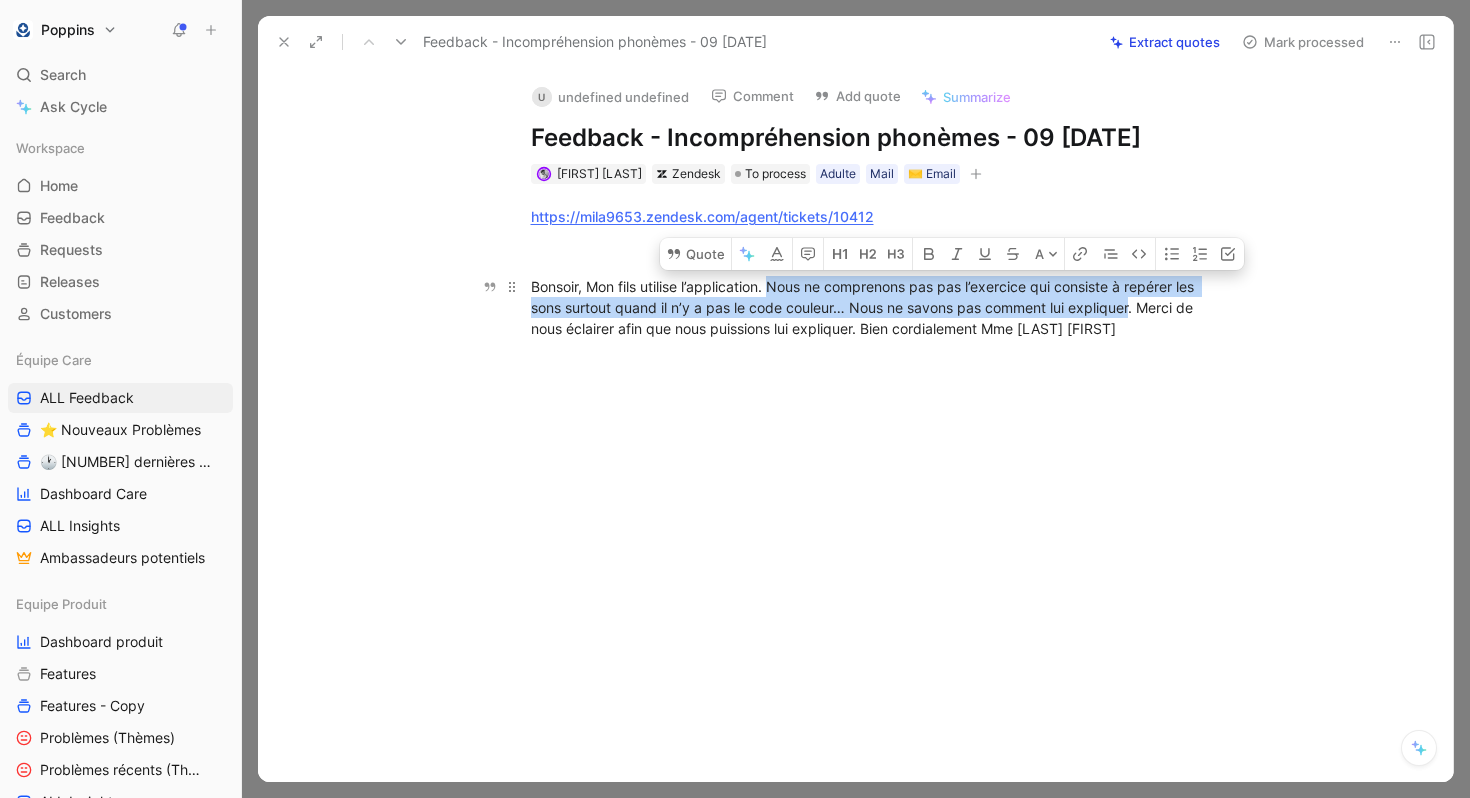 drag, startPoint x: 772, startPoint y: 286, endPoint x: 1133, endPoint y: 303, distance: 361.40005 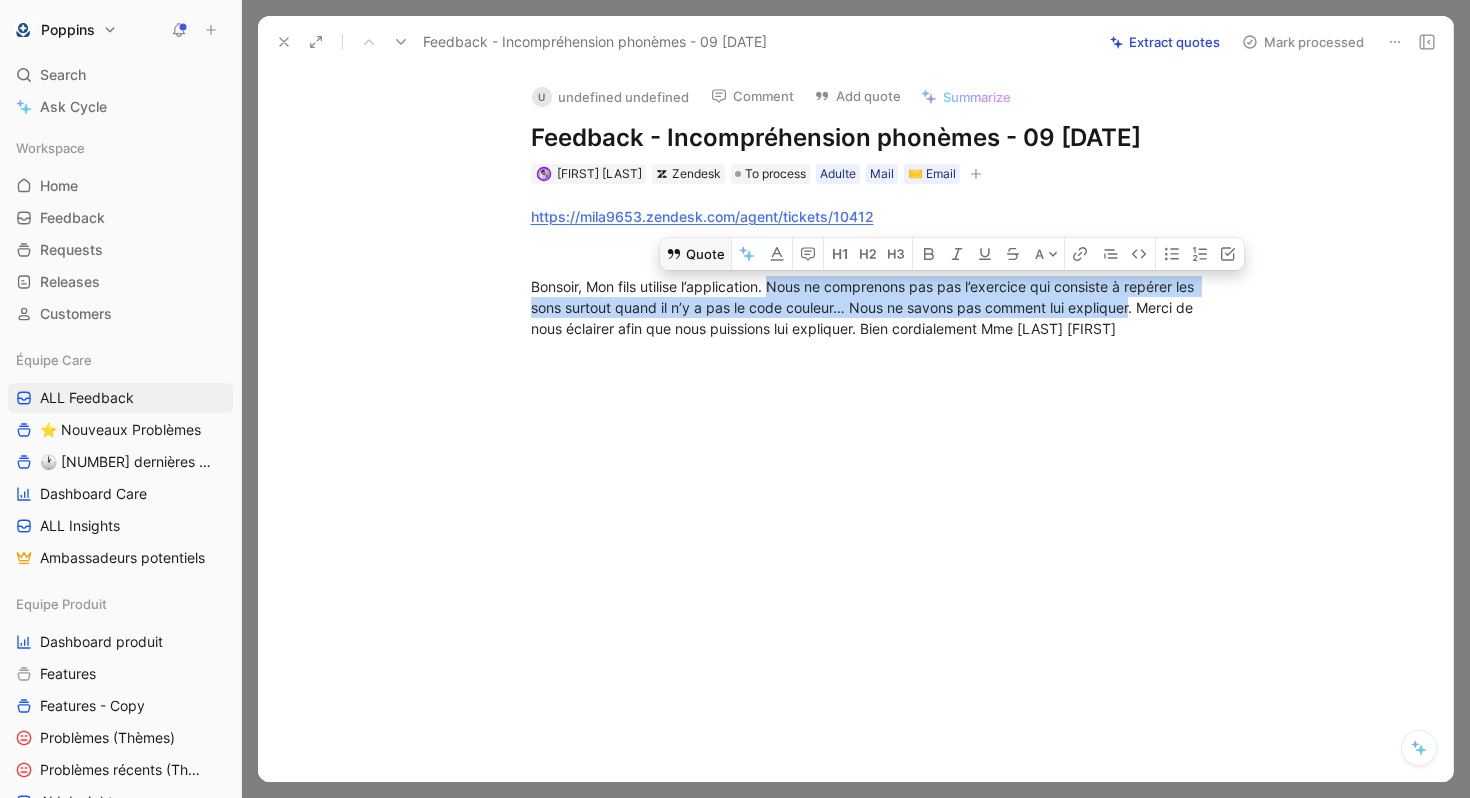 click on "Quote" at bounding box center (695, 254) 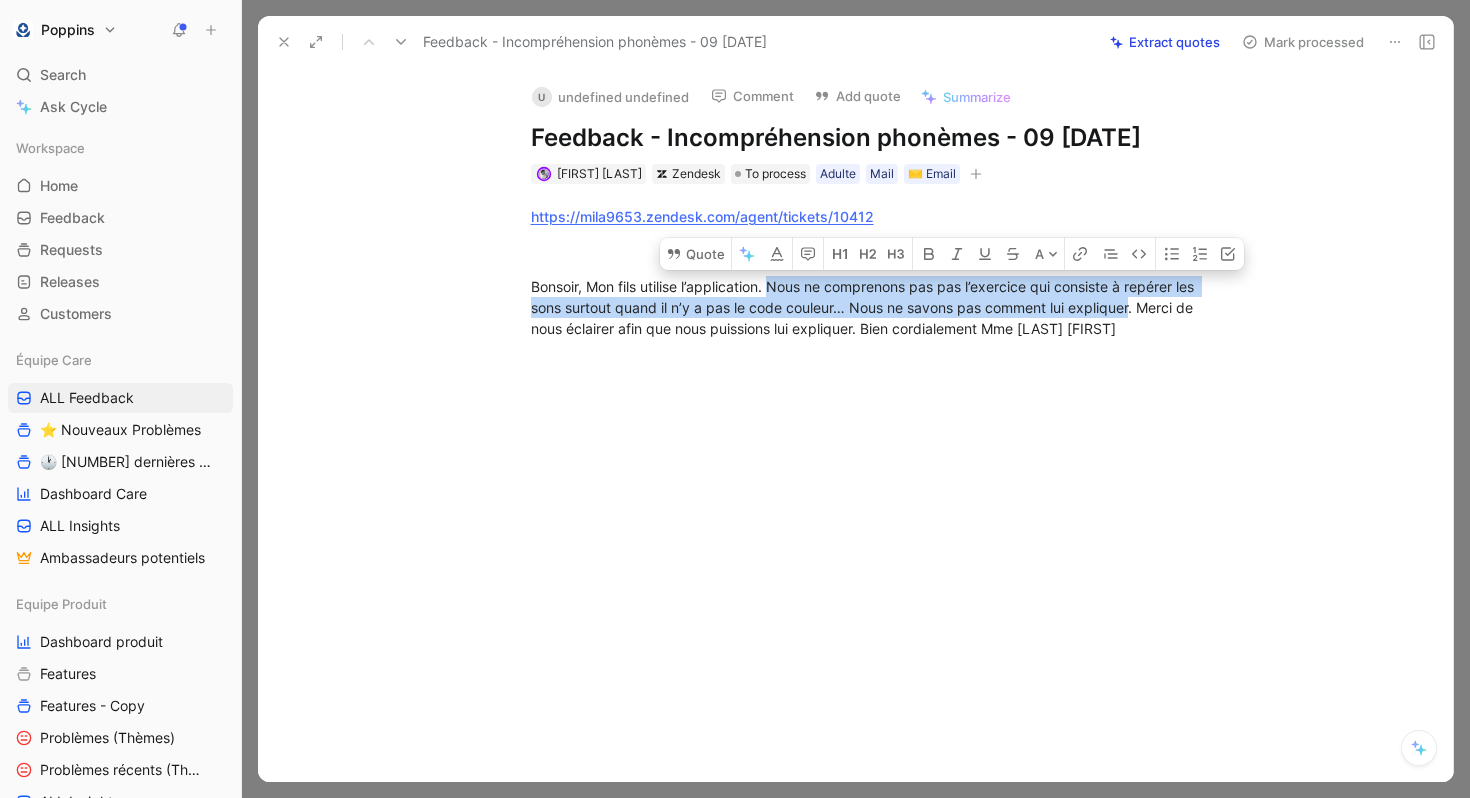 click at bounding box center (975, 173) 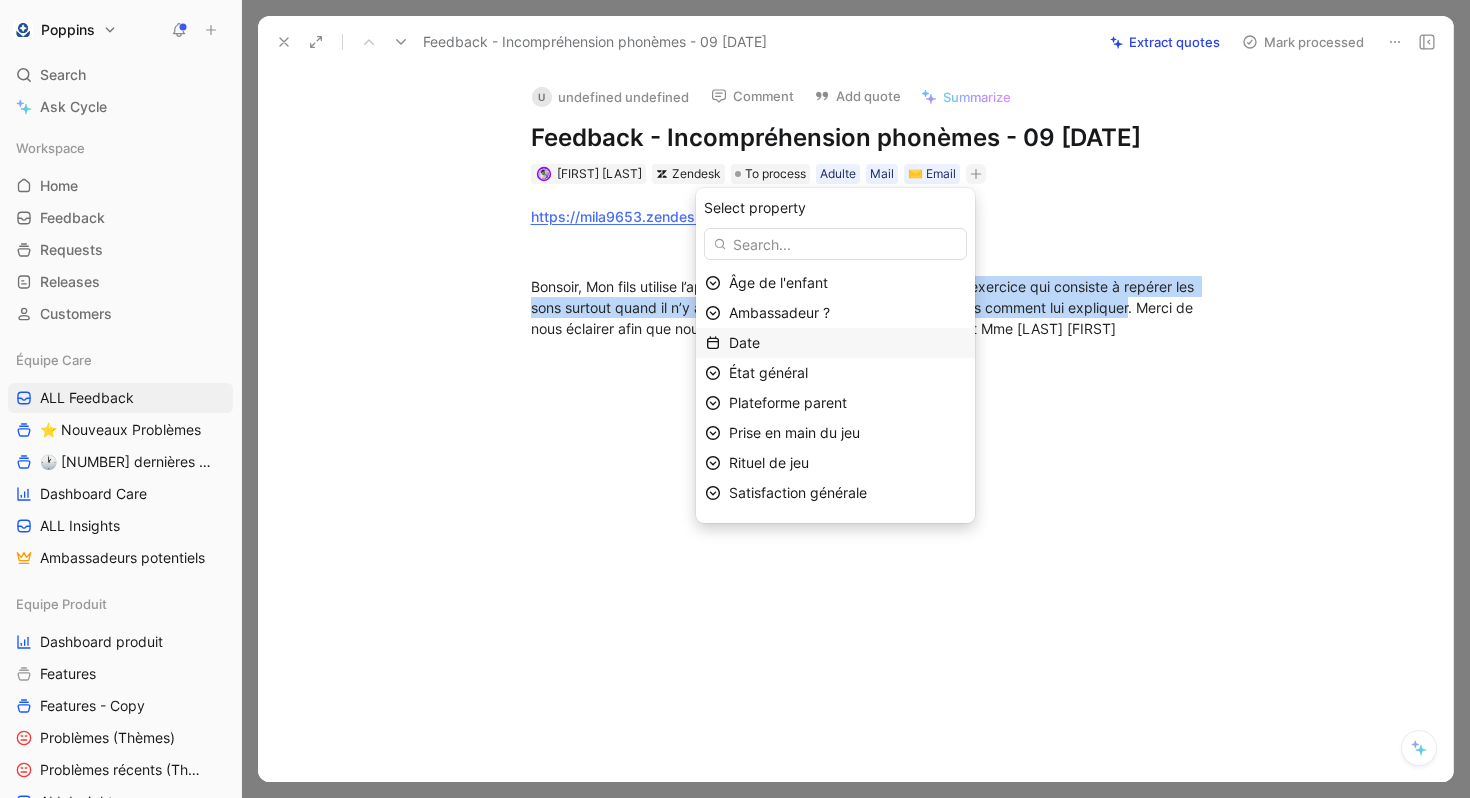 click on "Date" at bounding box center (847, 343) 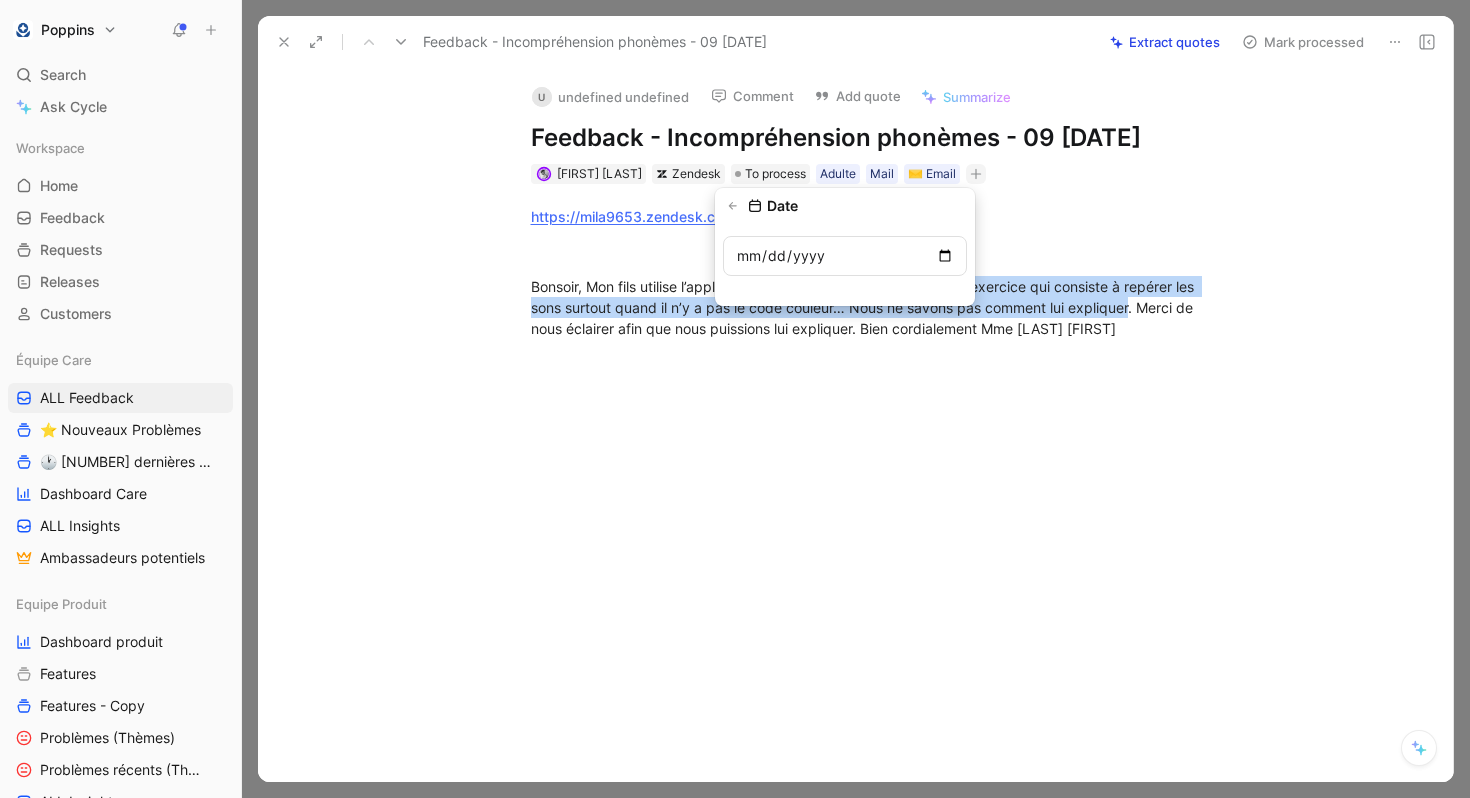 type on "[DATE]" 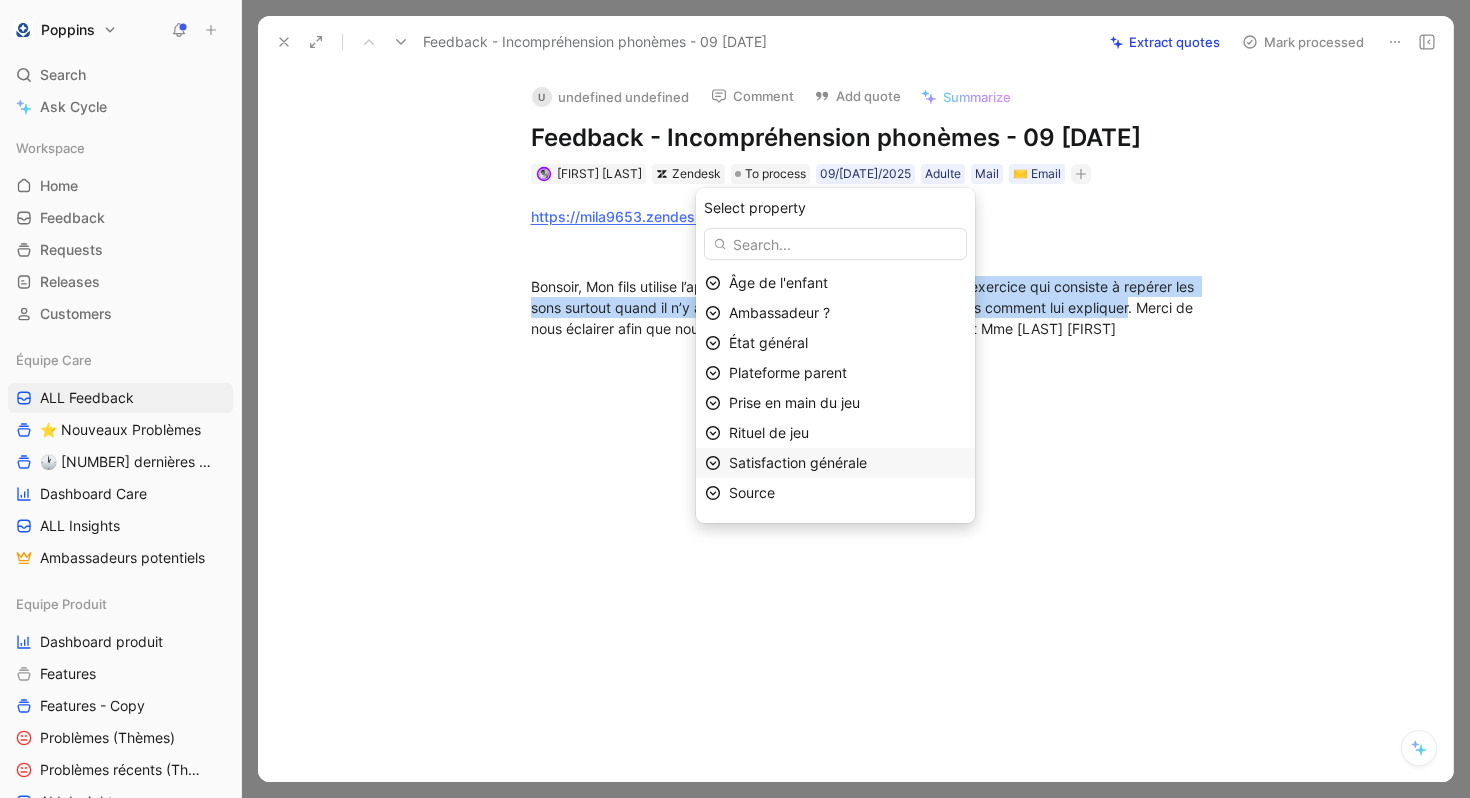 scroll, scrollTop: 23, scrollLeft: 0, axis: vertical 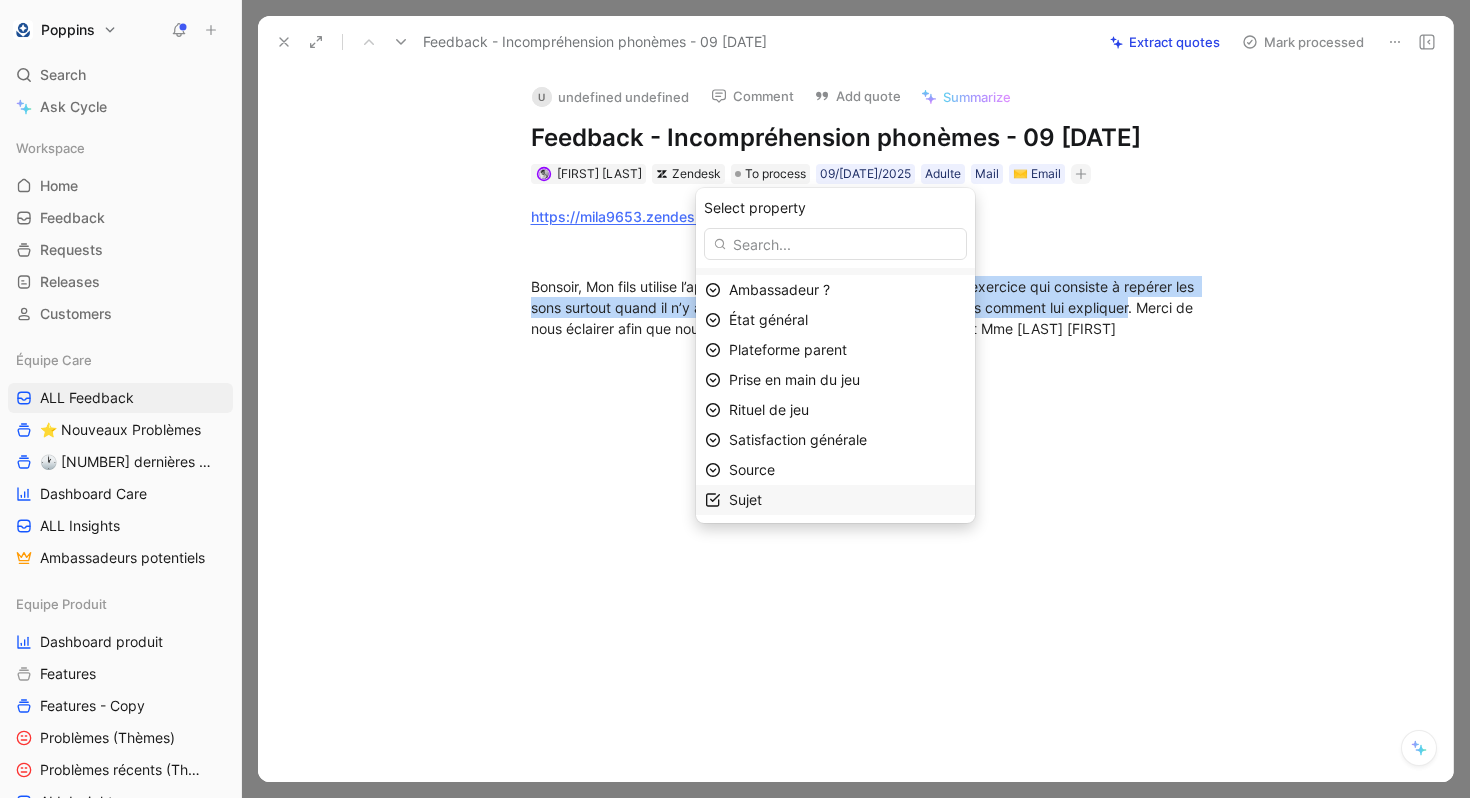 click on "Sujet" at bounding box center [847, 500] 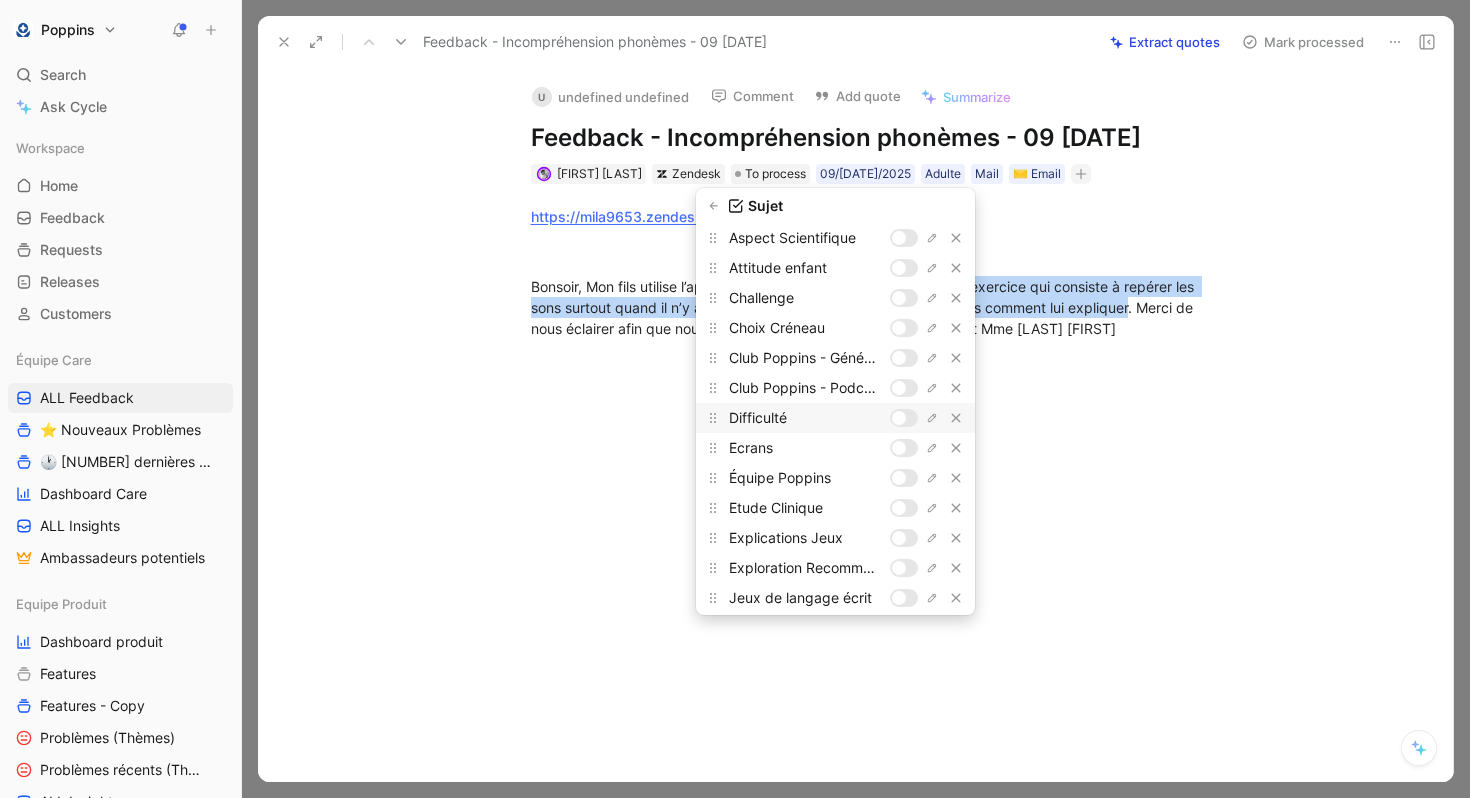 scroll, scrollTop: 202, scrollLeft: 0, axis: vertical 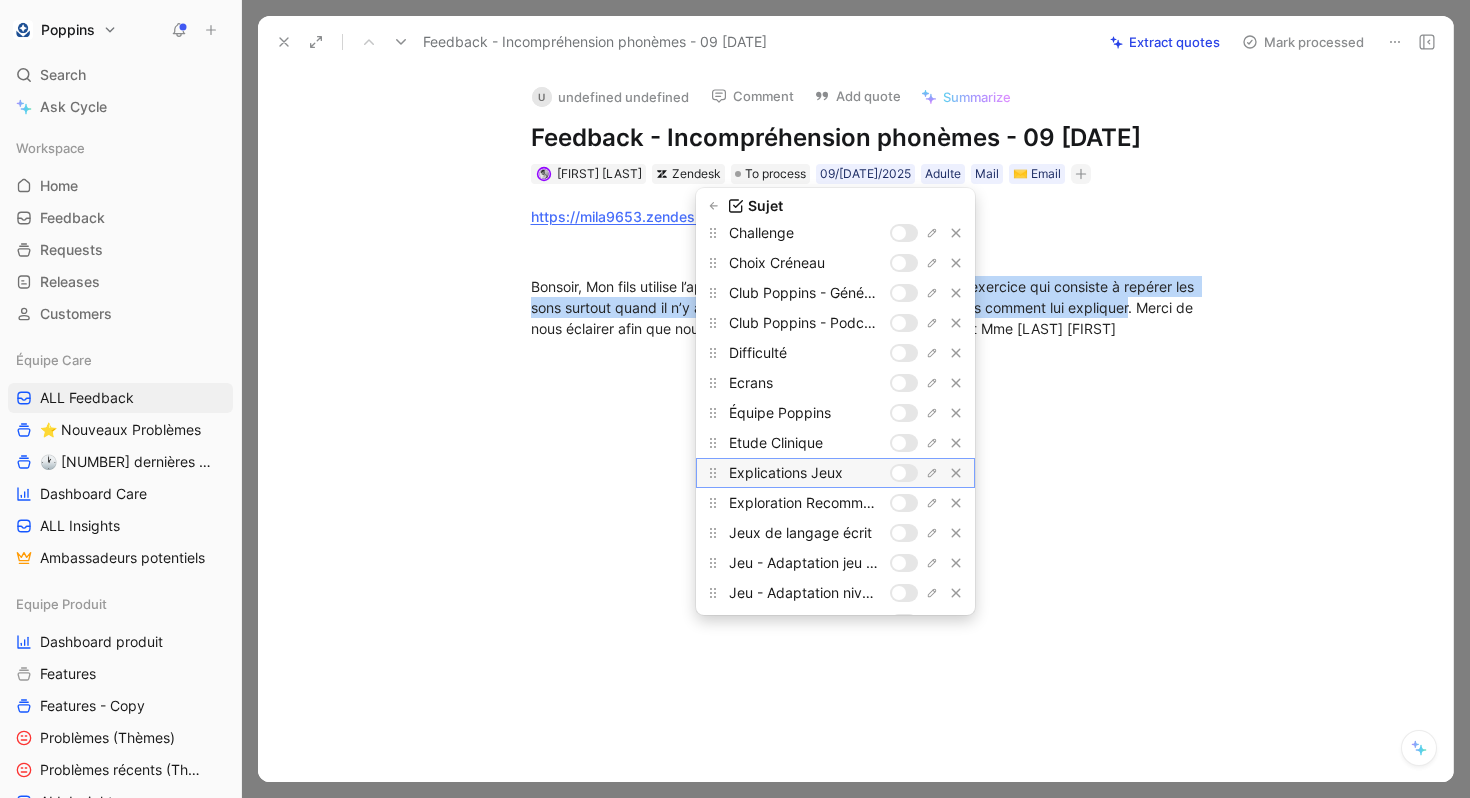 click at bounding box center [899, 473] 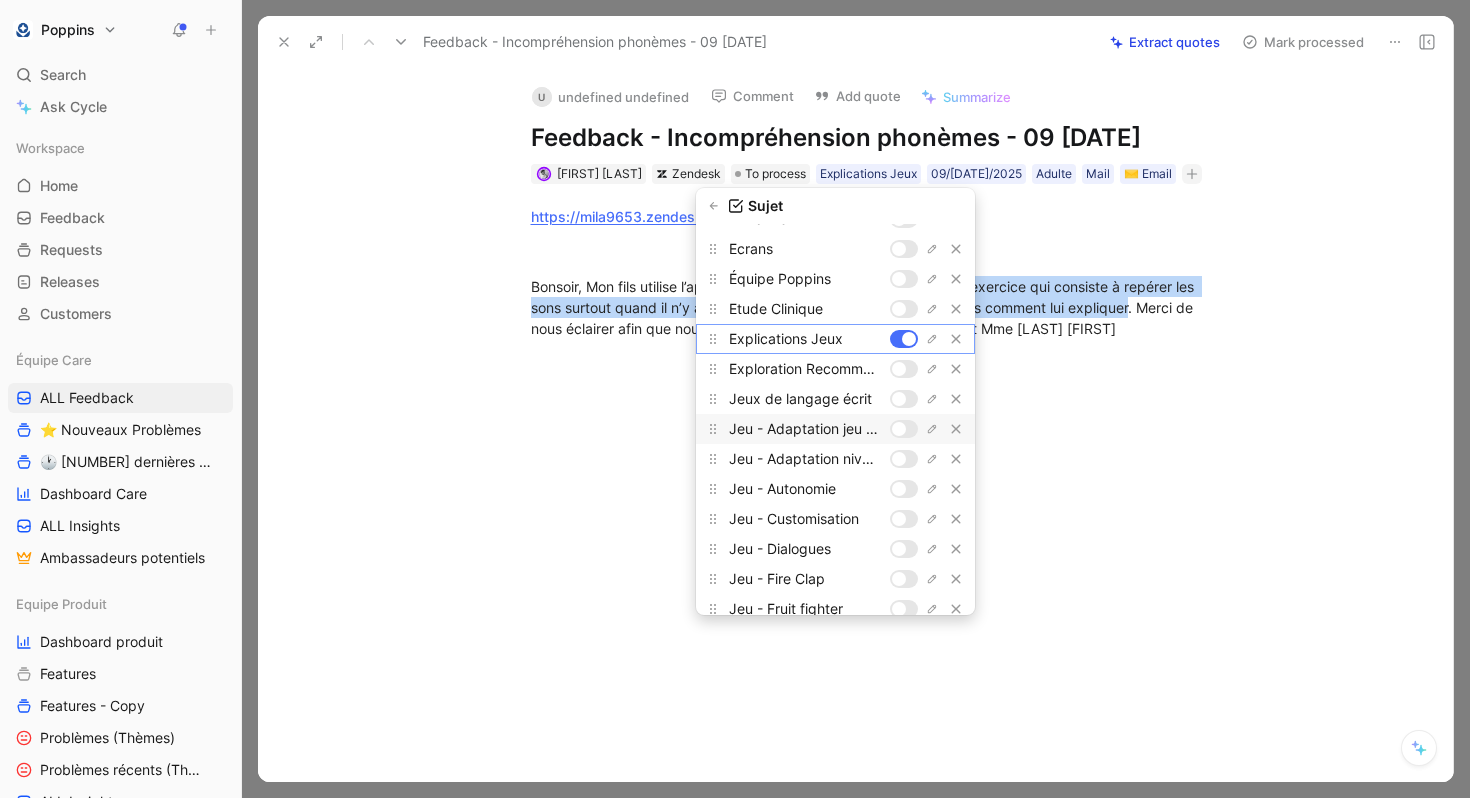 scroll, scrollTop: 354, scrollLeft: 0, axis: vertical 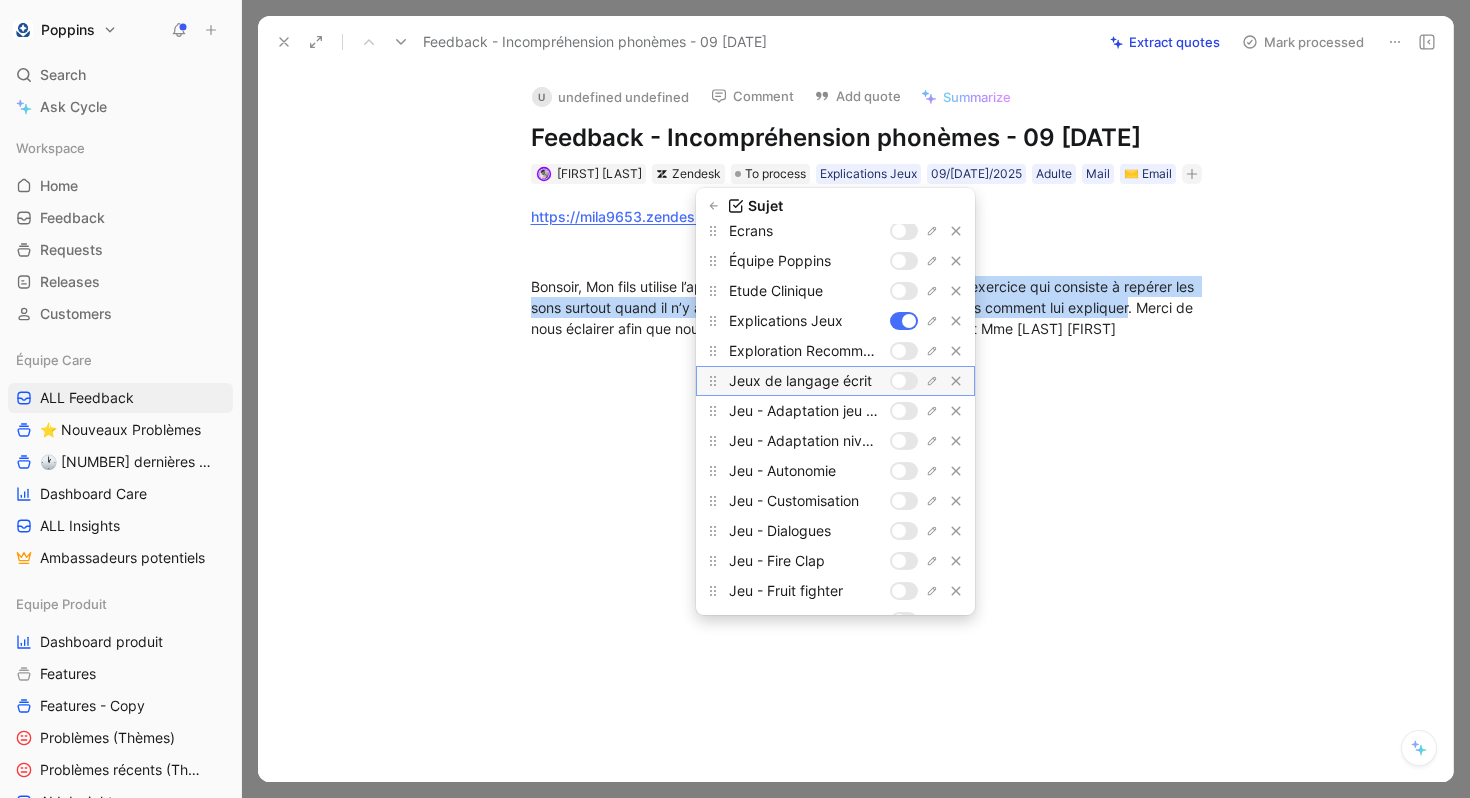 click at bounding box center (899, 381) 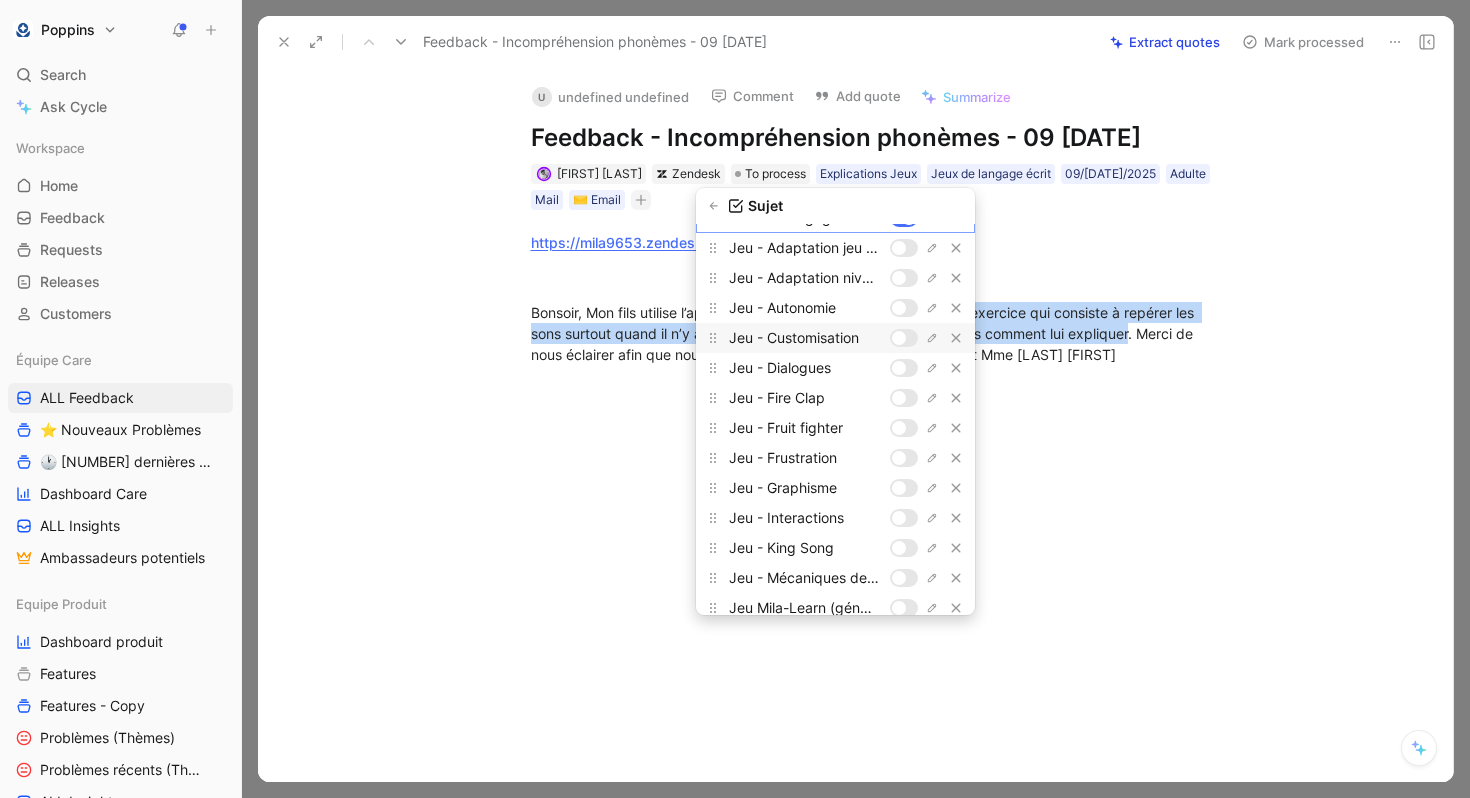 scroll, scrollTop: 0, scrollLeft: 0, axis: both 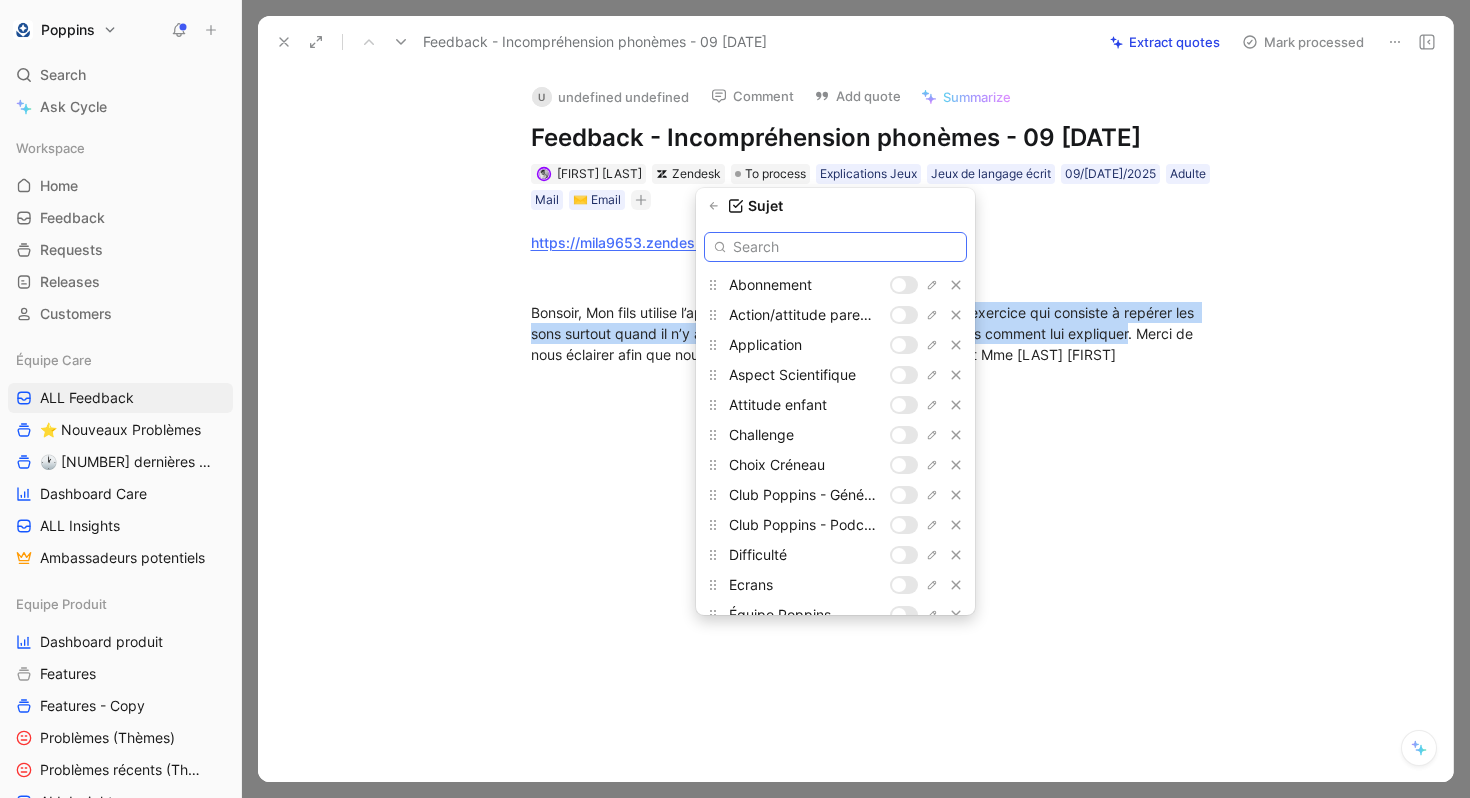 click at bounding box center [835, 247] 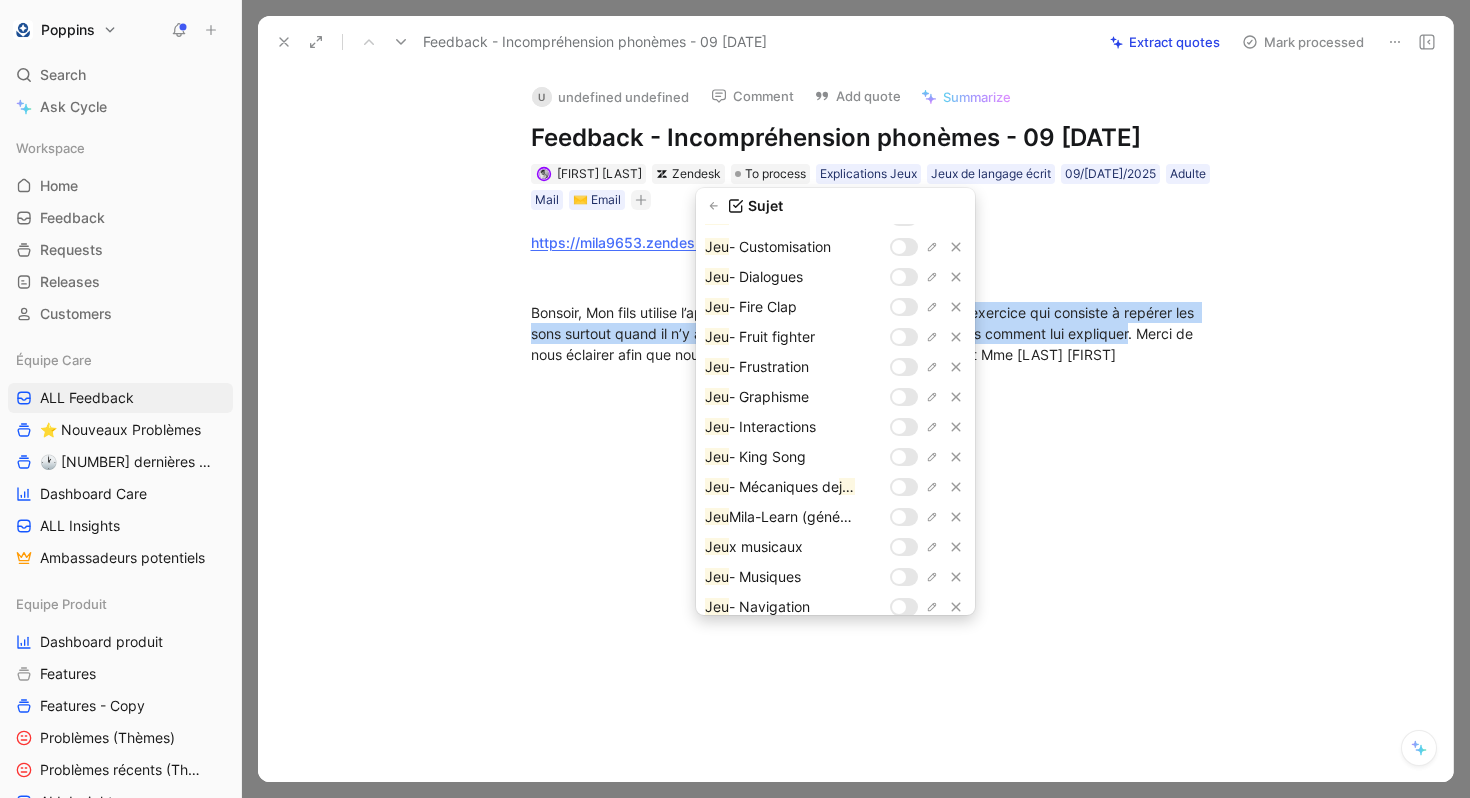 scroll, scrollTop: 0, scrollLeft: 0, axis: both 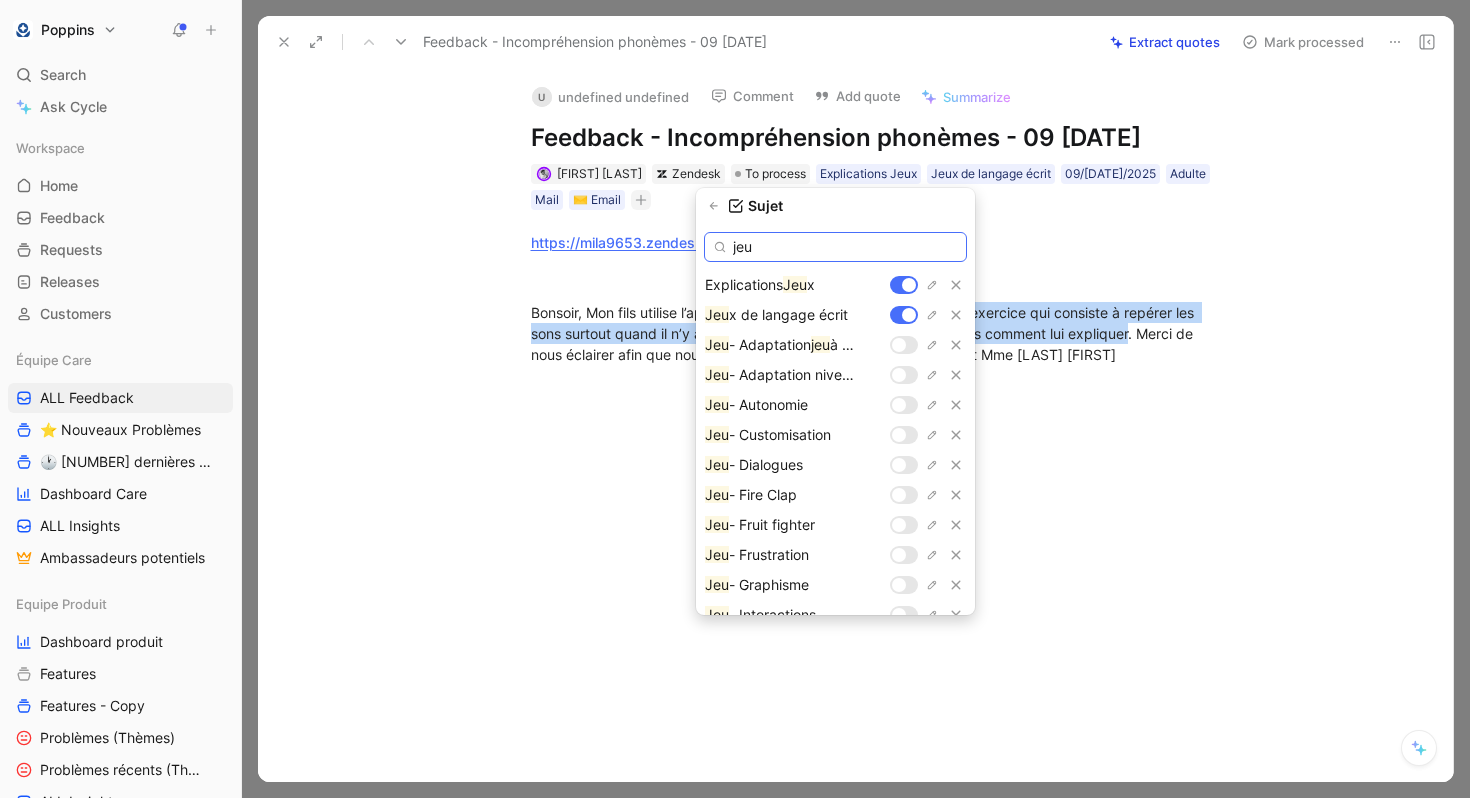 type on "jeu" 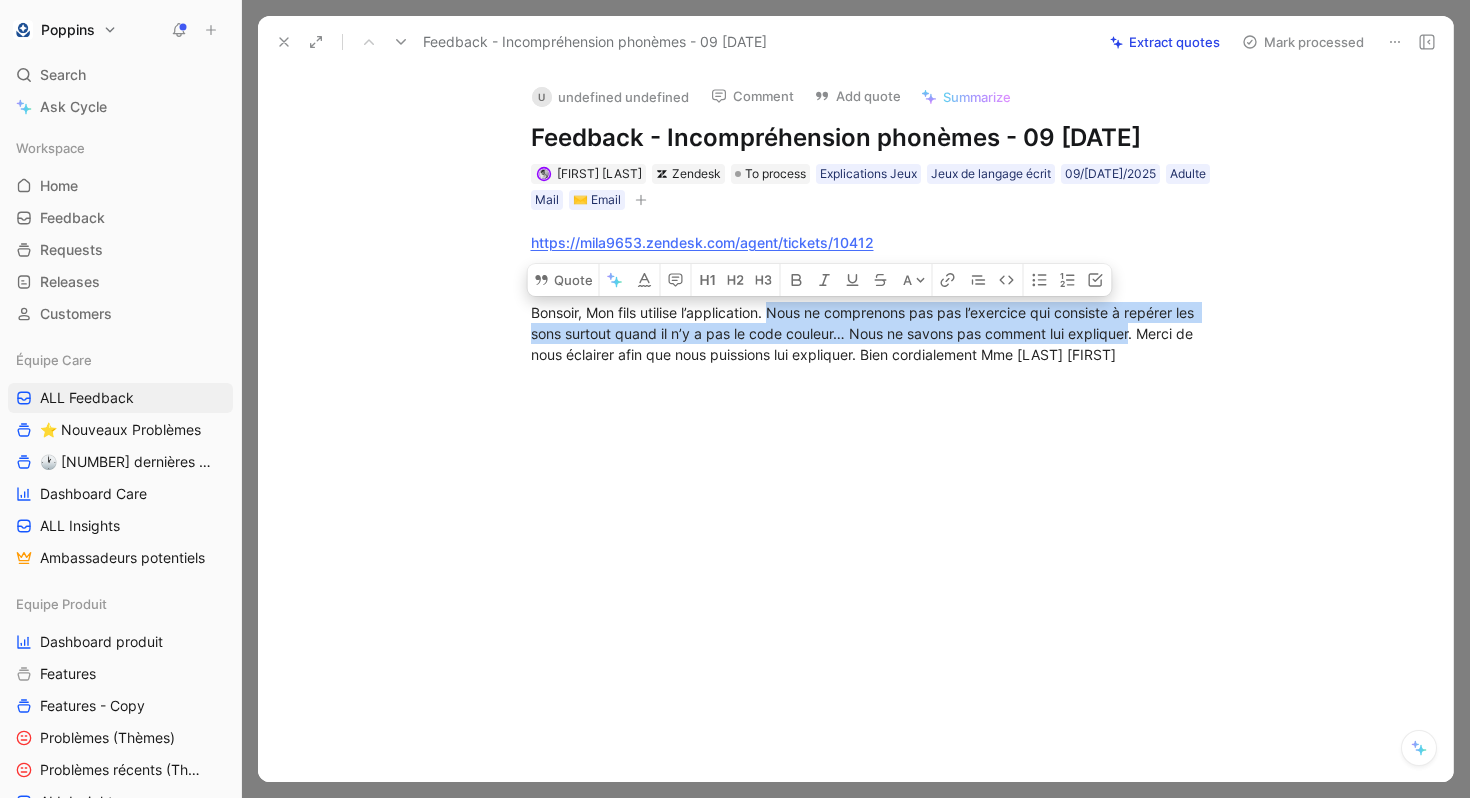 drag, startPoint x: 1137, startPoint y: 356, endPoint x: 466, endPoint y: 320, distance: 671.965 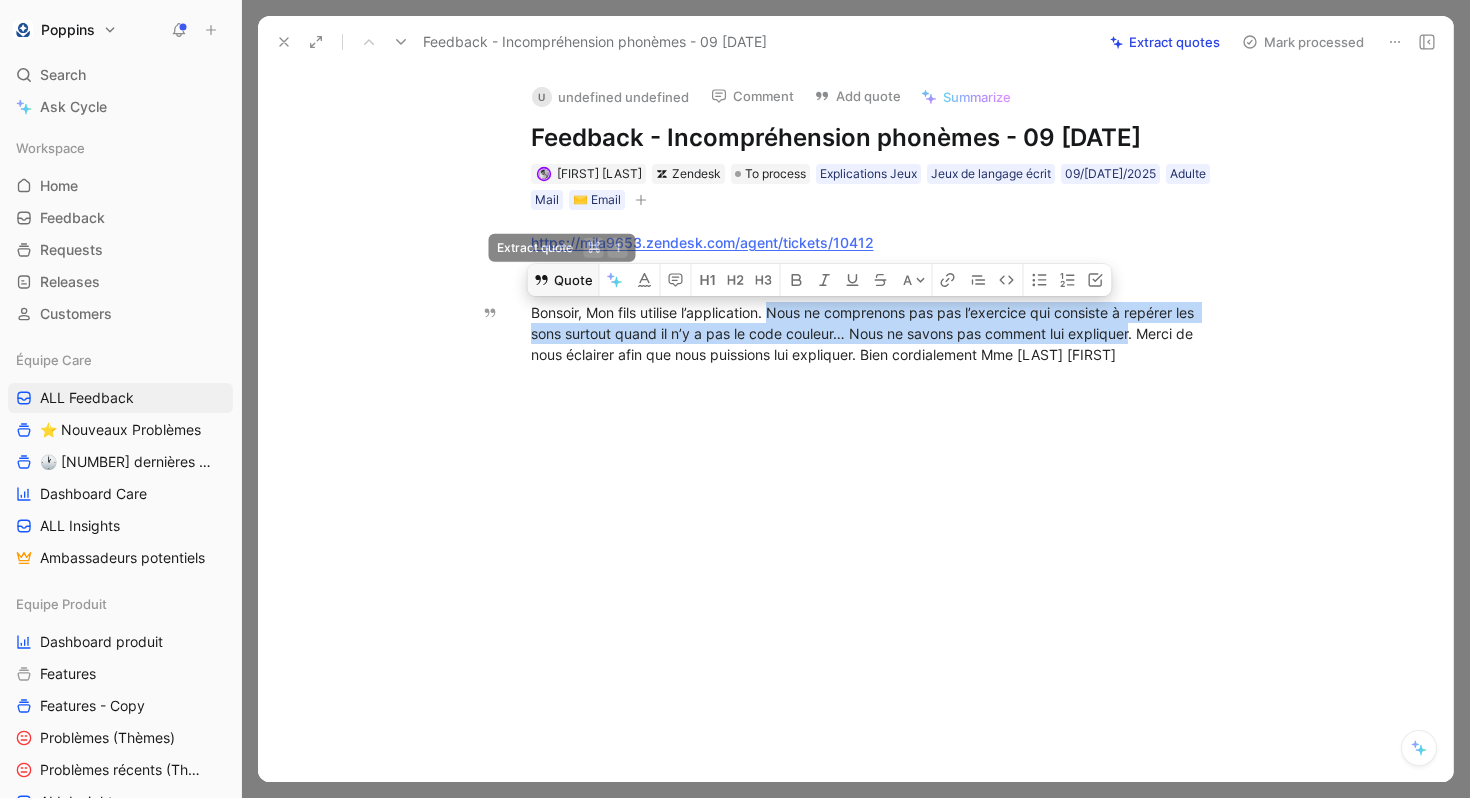 click on "Quote" at bounding box center [563, 280] 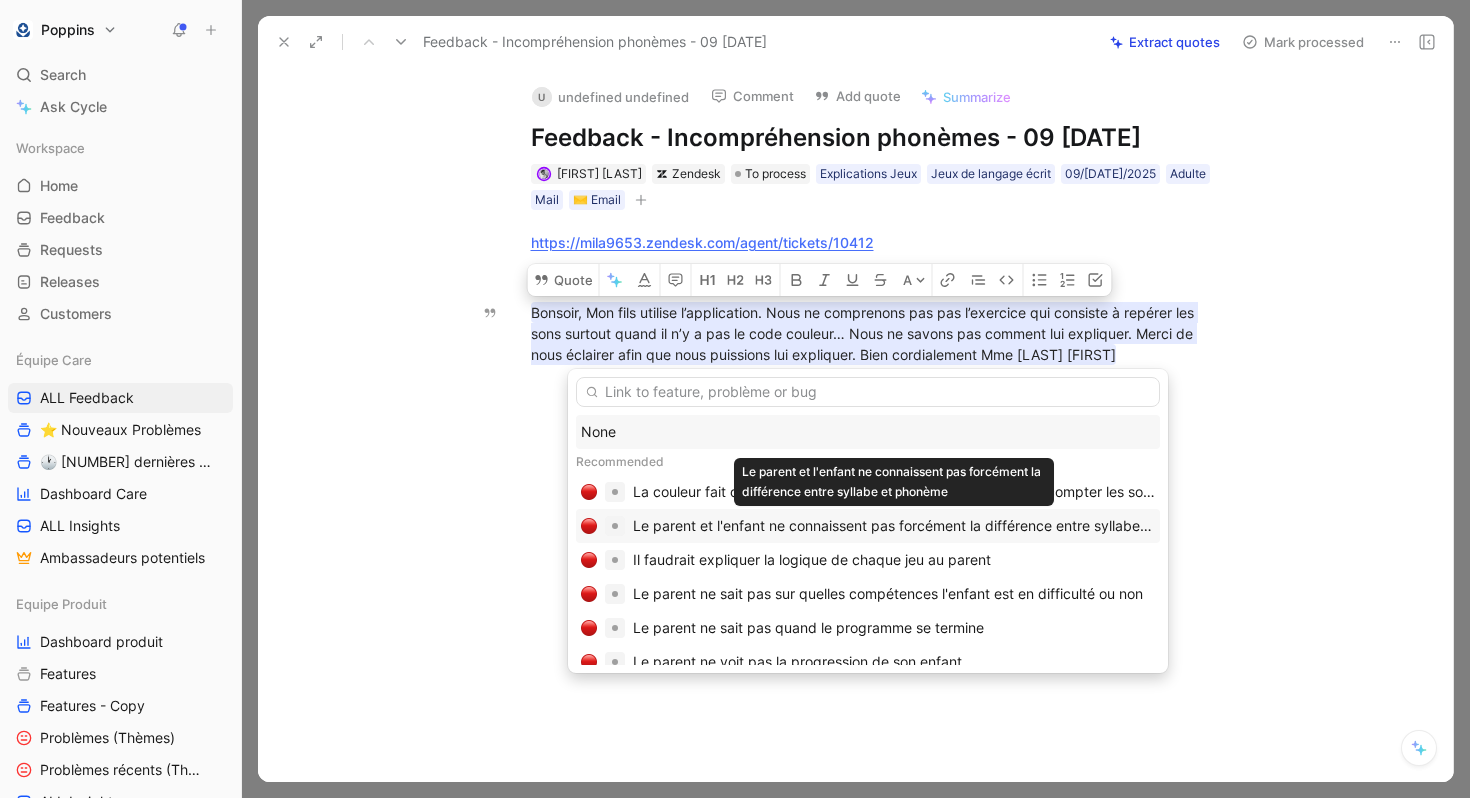 click on "Le parent et l'enfant ne connaissent pas forcément la différence entre syllabe et phonème" at bounding box center (894, 526) 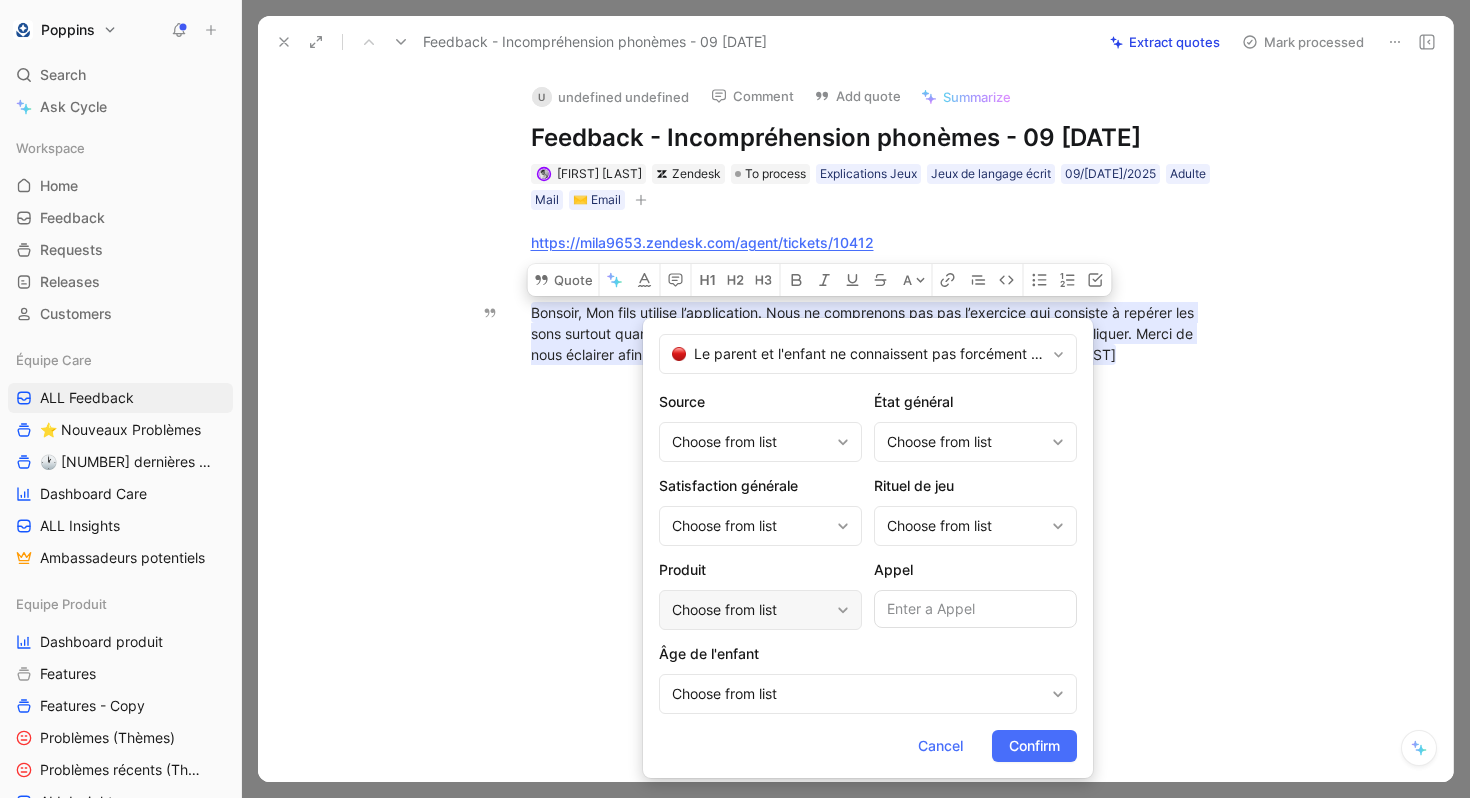 click on "Choose from list" at bounding box center (750, 442) 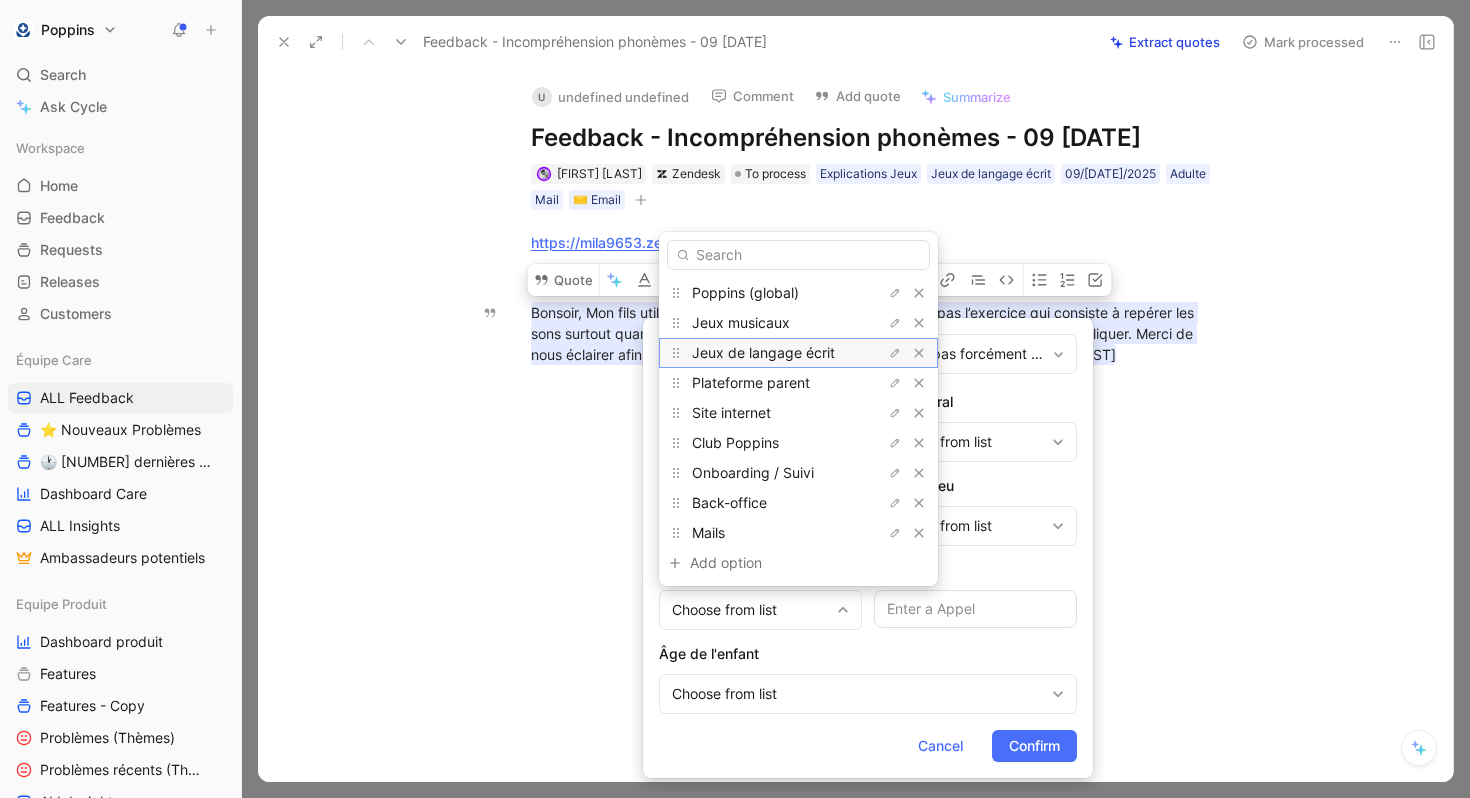 click on "Jeux de langage écrit" at bounding box center (745, 292) 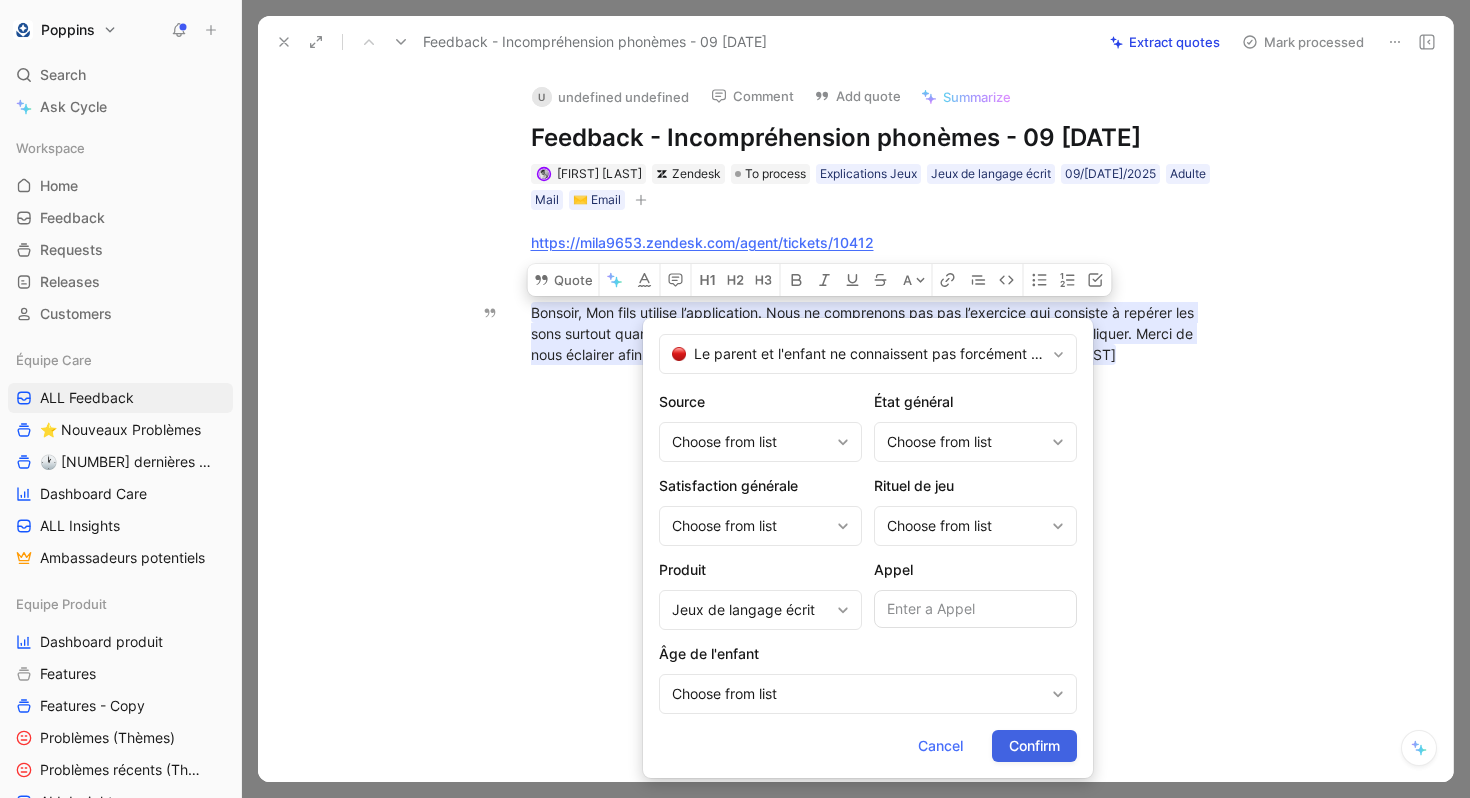 click on "Confirm" at bounding box center (1034, 746) 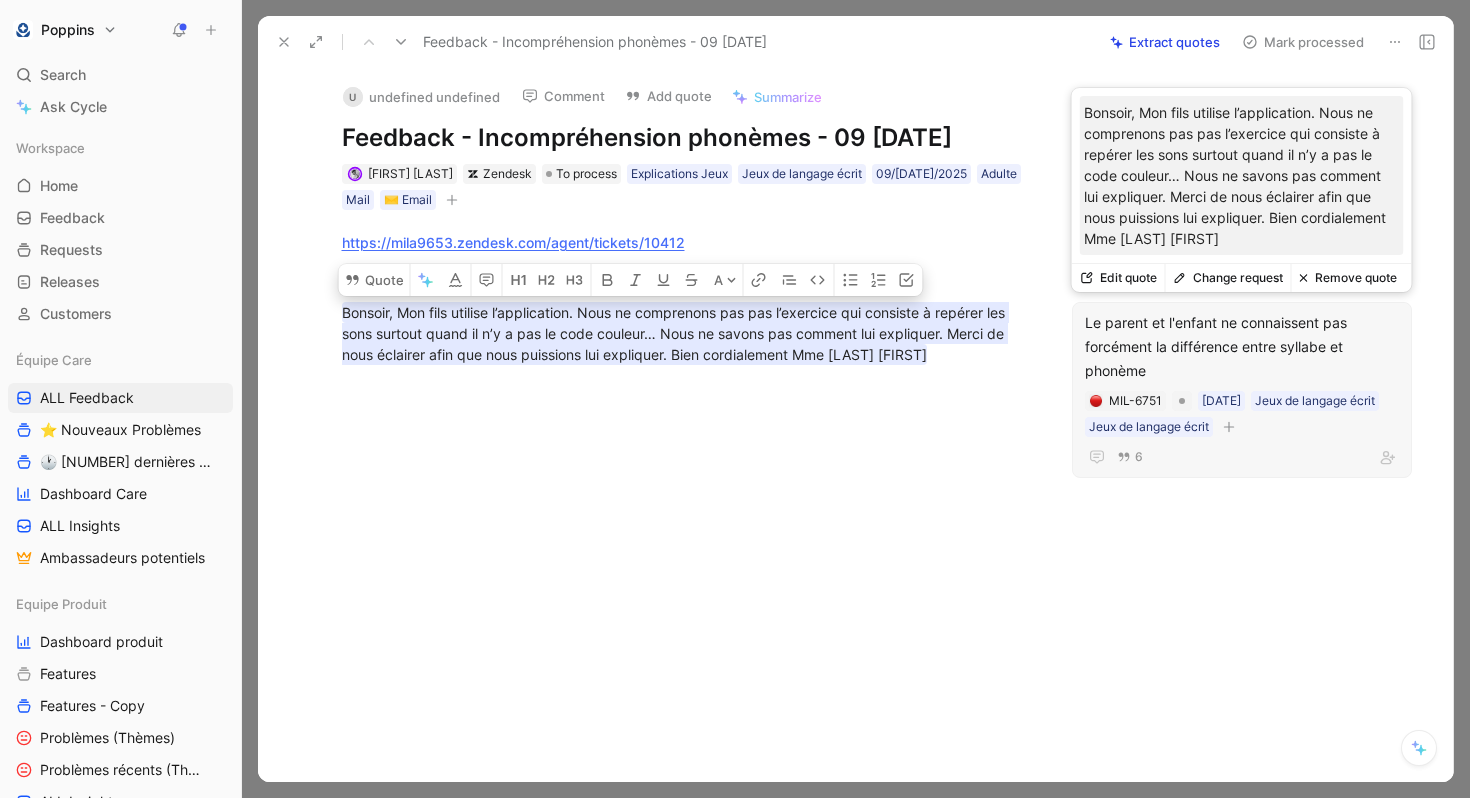 click at bounding box center (1229, 427) 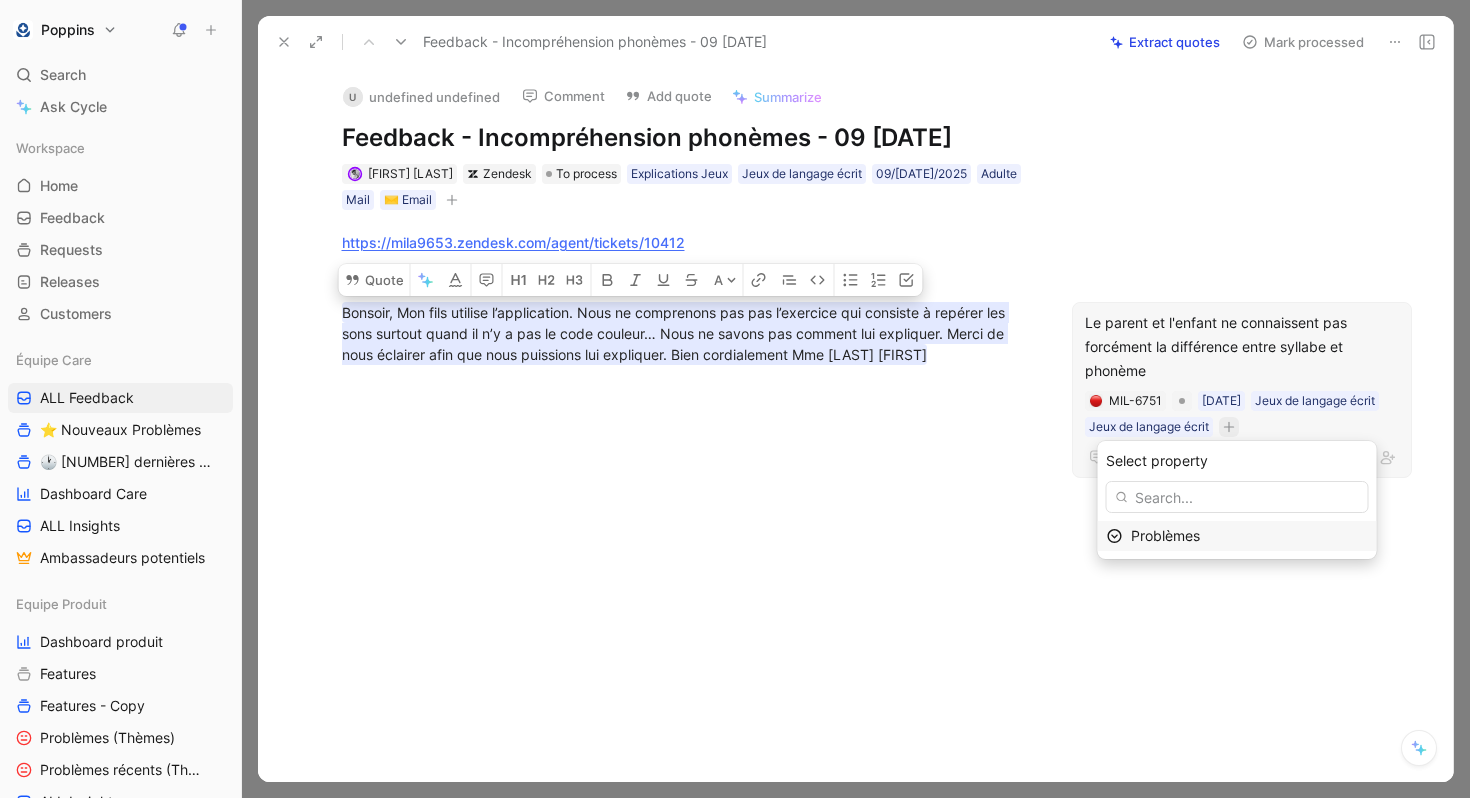 click on "Problèmes" at bounding box center [1165, 535] 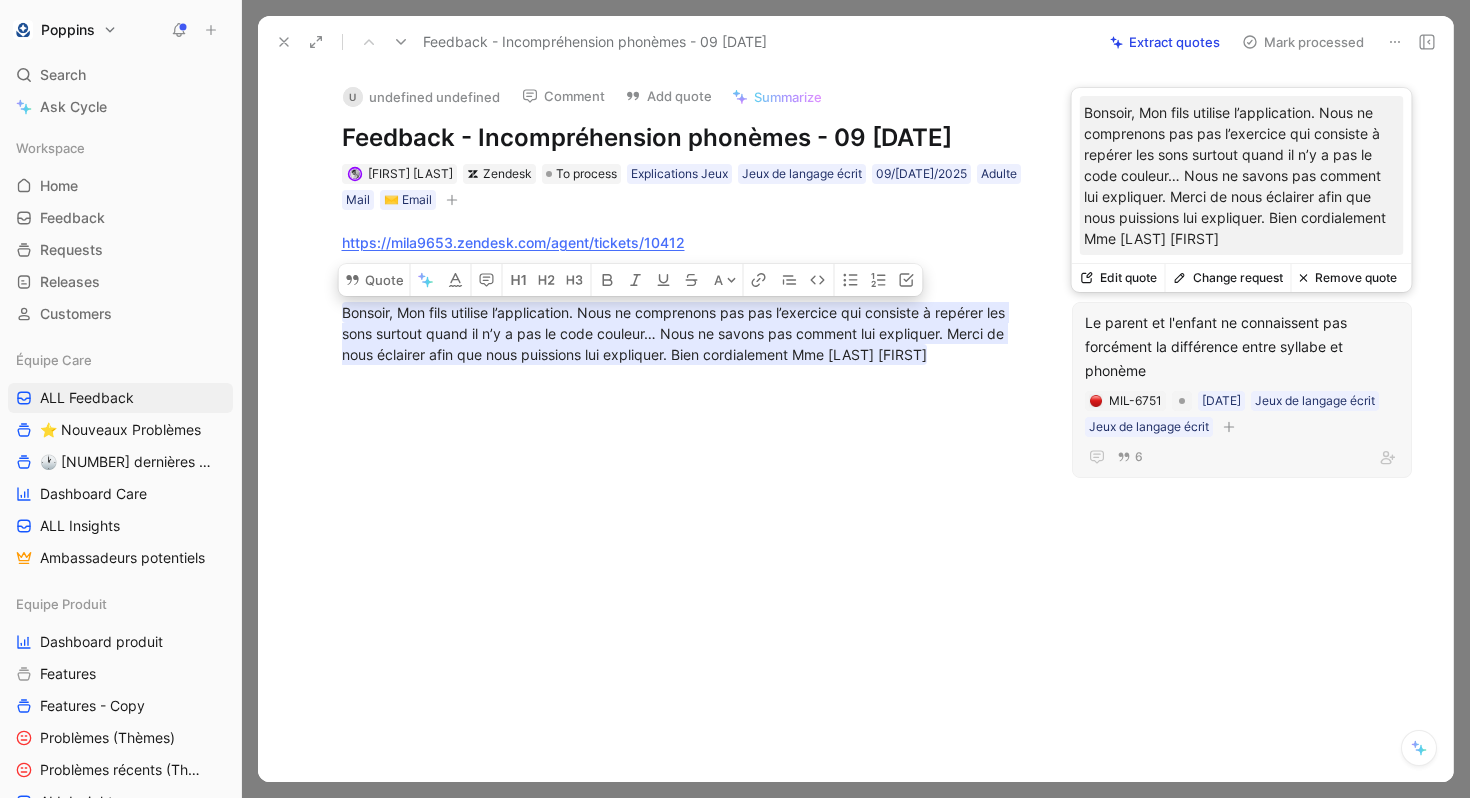 click at bounding box center [1229, 427] 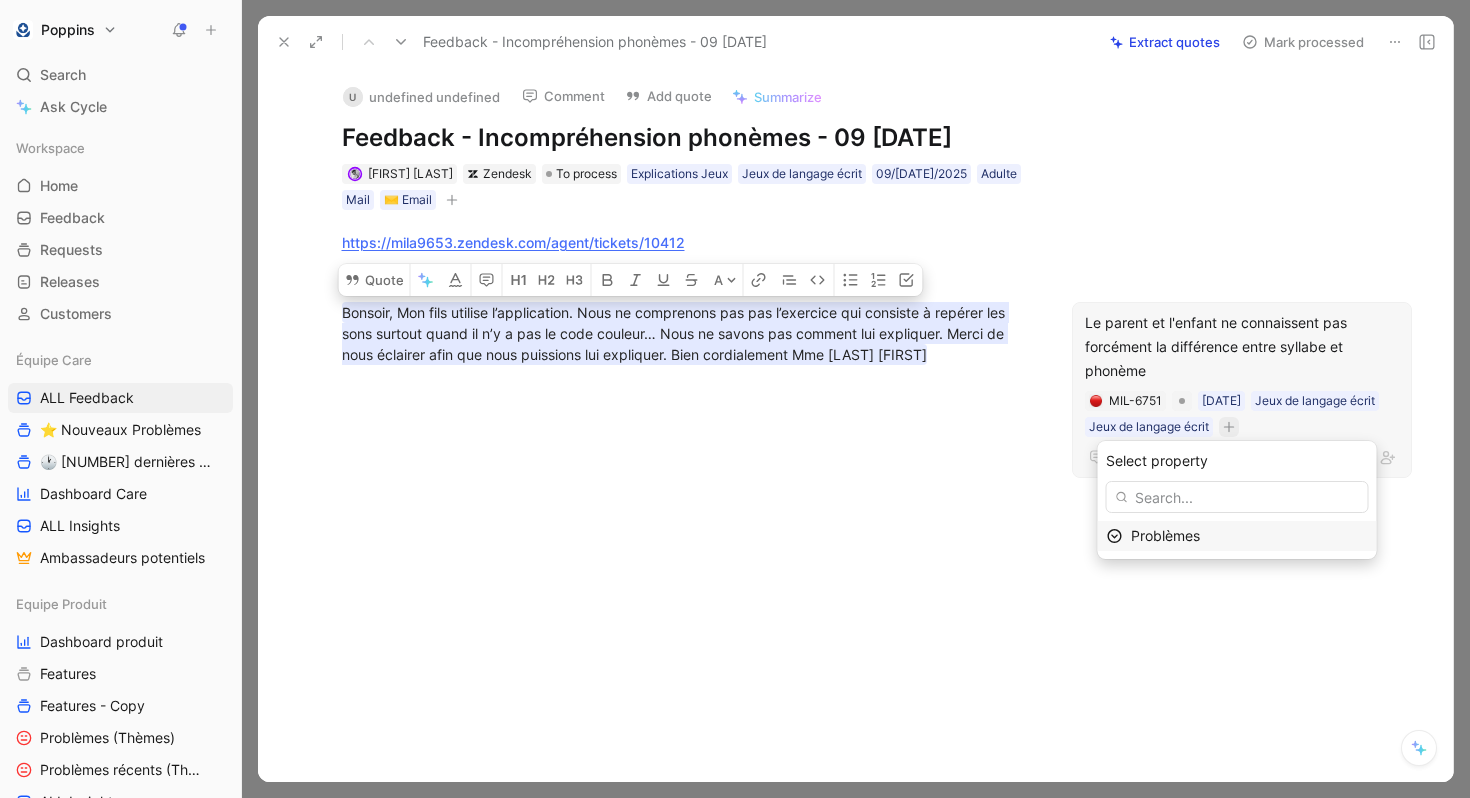 click on "Problèmes" at bounding box center (1249, 536) 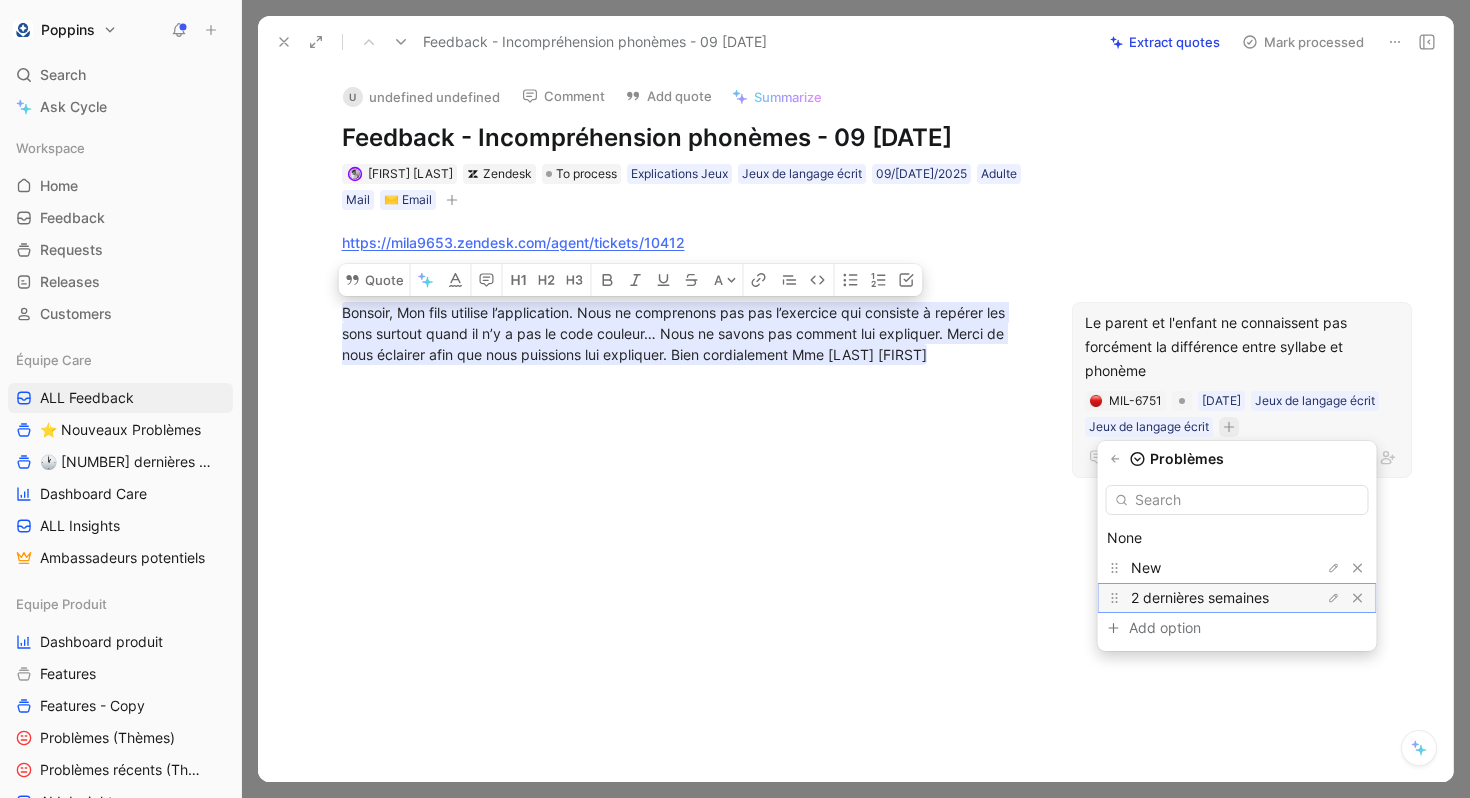 click on "2 dernières semaines" at bounding box center [1206, 568] 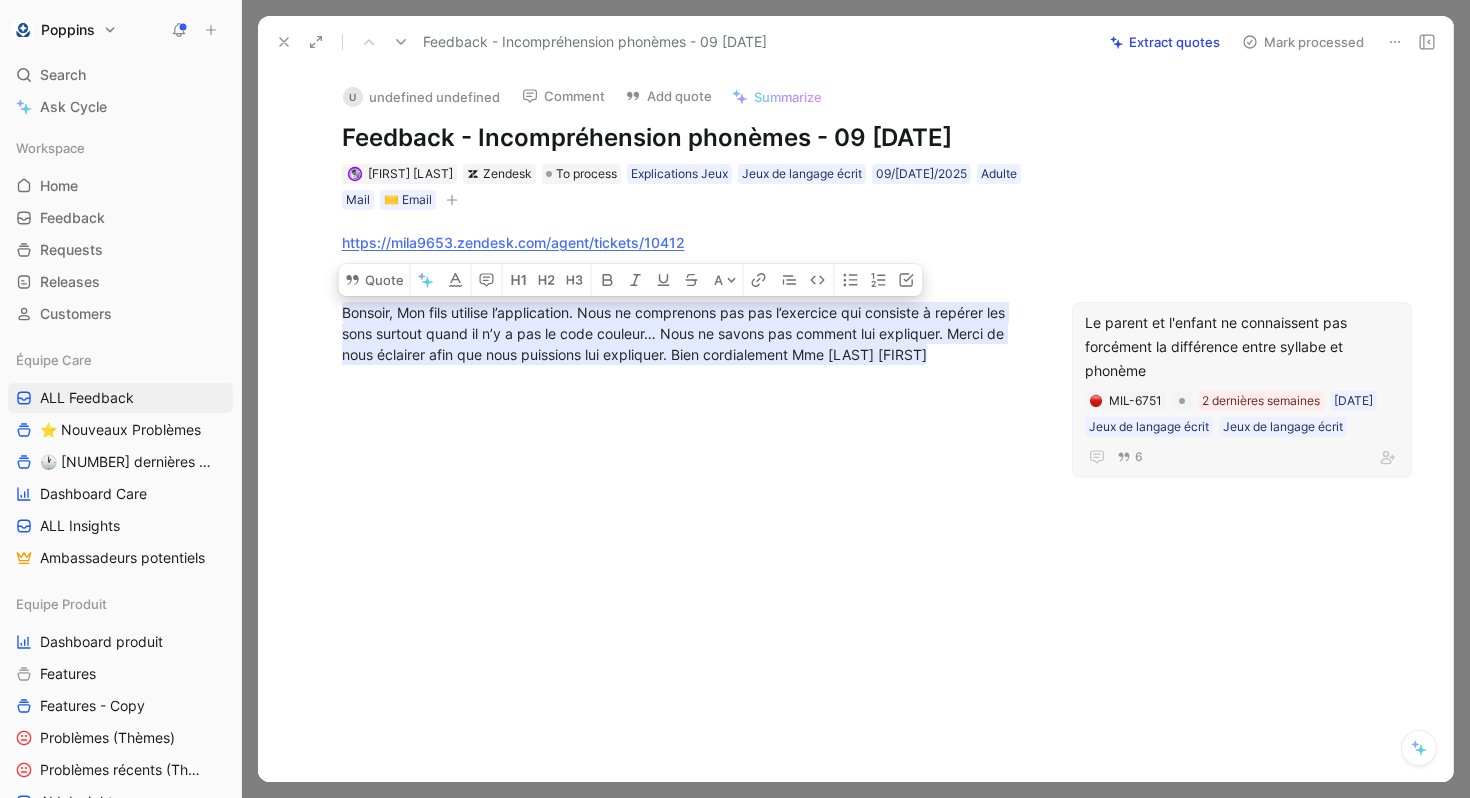 click on "u Feedback - Incompréhension phonèmes - [DATE] Anne [LAST] Zendesk To process Explications Jeux Jeux de langage écrit [DATE] Adulte Mail ✉️ Email Le parent et l'enfant ne connaissent pas forcément la différence entre syllabe et phonème MIL-6751 [NUMBER] dernières semaines [DATE] Jeux de langage écrit Jeux de langage écrit [NUMBER] A https://mila9653.zendesk.com/agent/tickets/10412 Bonsoir, Mon fils utilise l’application. Nous ne comprenons pas pas l’exercice qui consiste à repérer les sons surtout quand il n’y a pas le code couleur… Nous ne savons pas comment lui expliquer. Merci de nous éclairer afin que nous puissions lui expliquer. Bien cordialement Mme [LAST] [FIRST]" at bounding box center (855, 425) 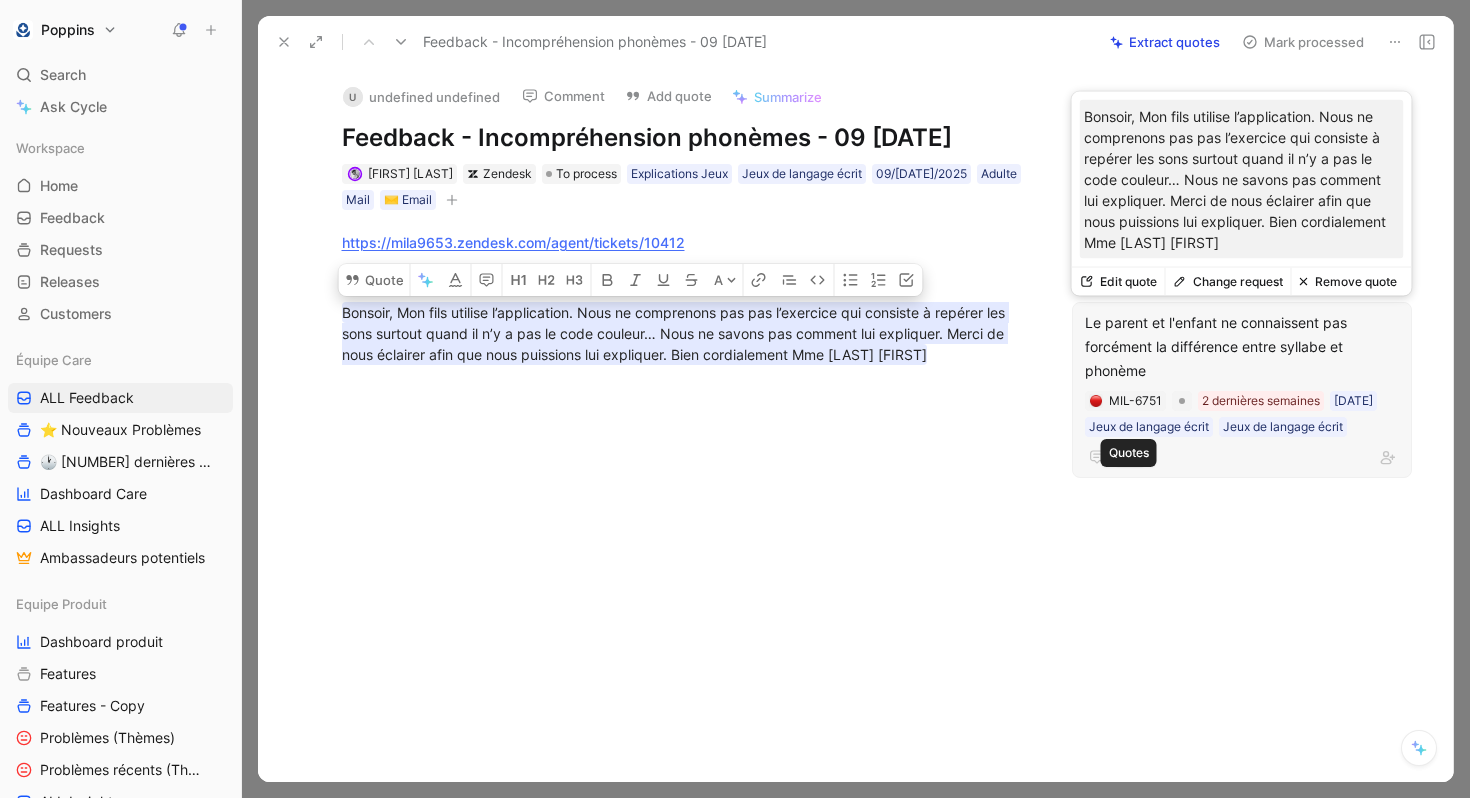 click on "6" at bounding box center (1130, 457) 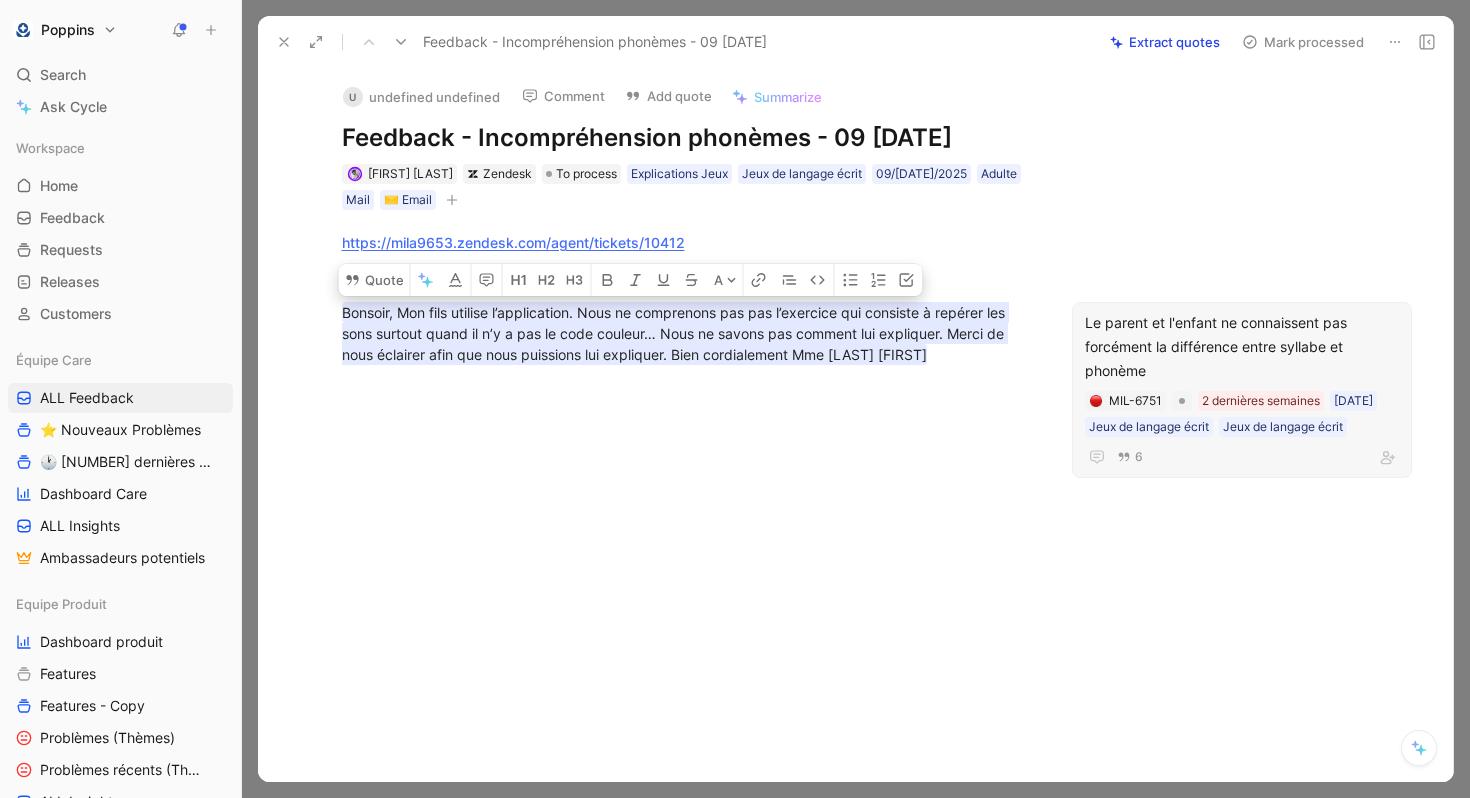 click at bounding box center [687, 506] 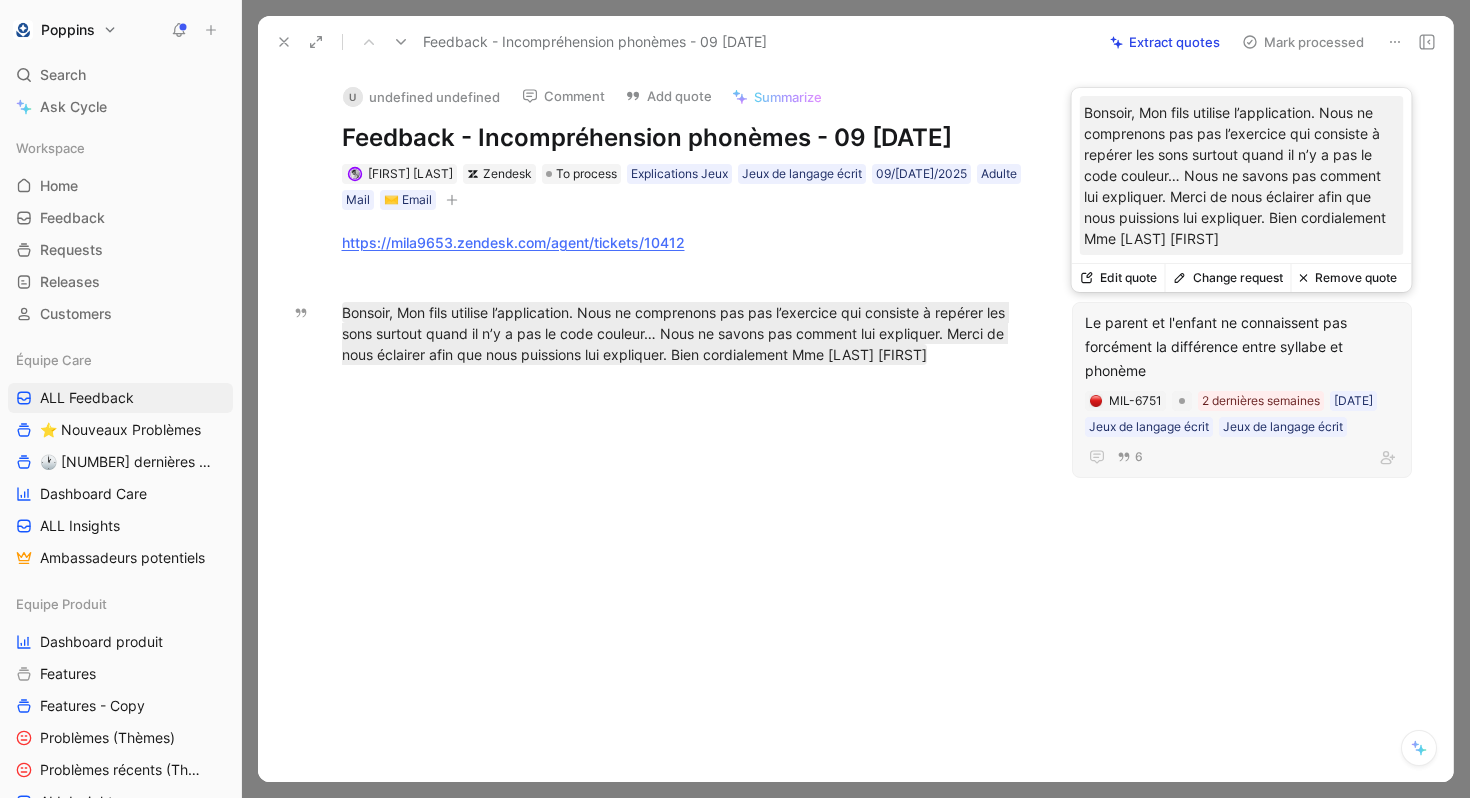 click on "MIL-6751 2 dernières semaines 09/[DATE]/2025 Jeux de langage écrit Jeux de langage écrit" at bounding box center [1242, 414] 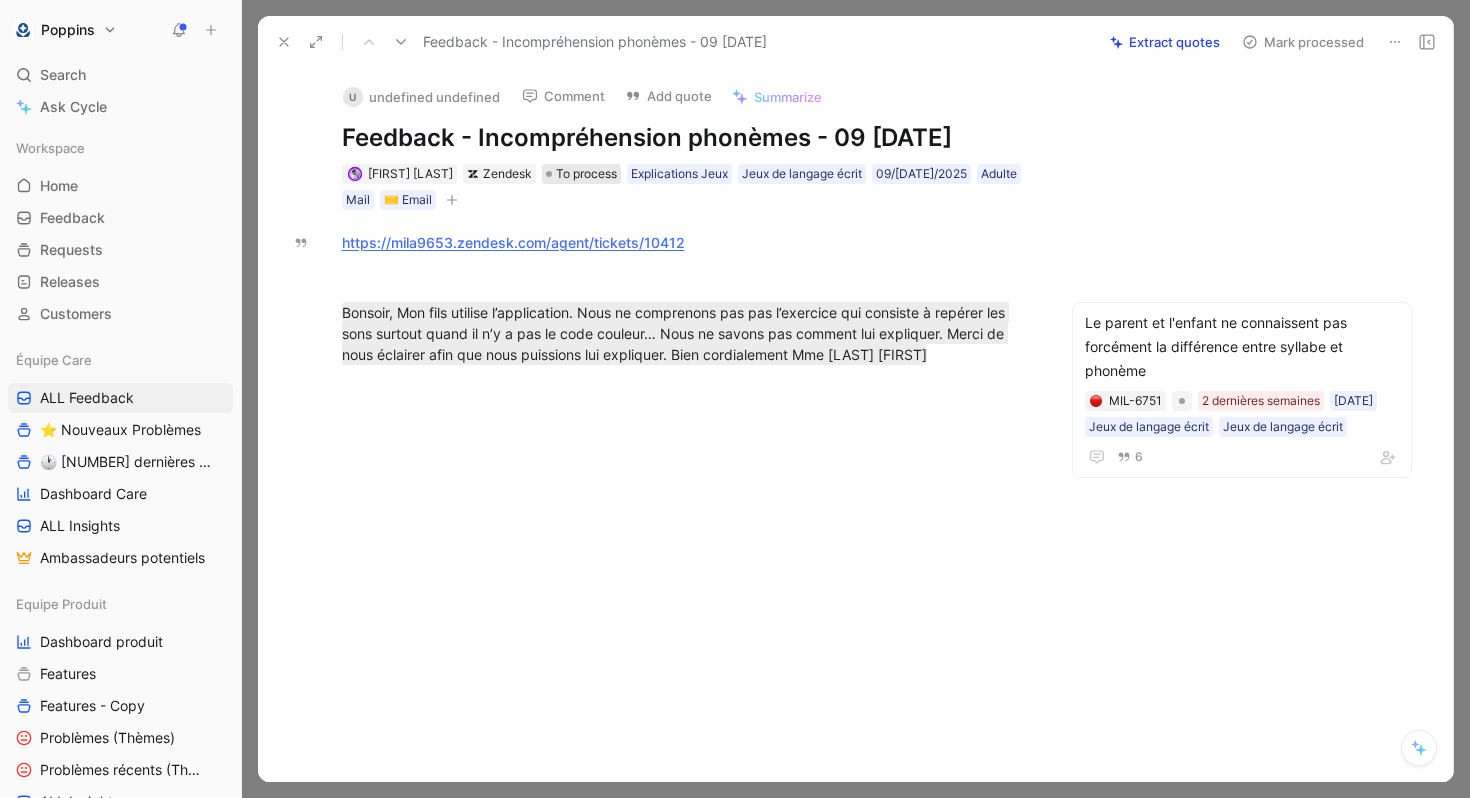 click on "To process" at bounding box center (586, 174) 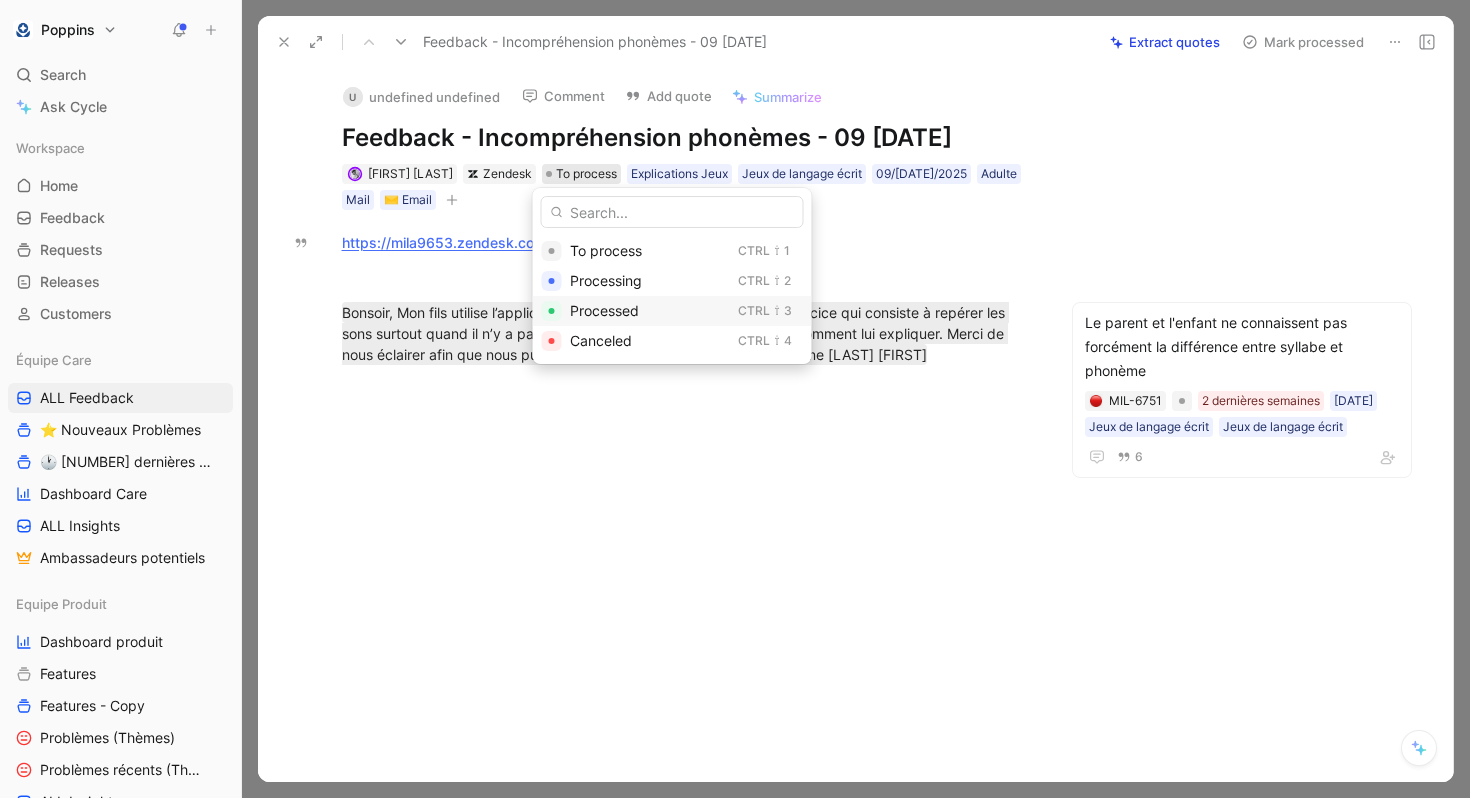click on "Processed" at bounding box center (604, 310) 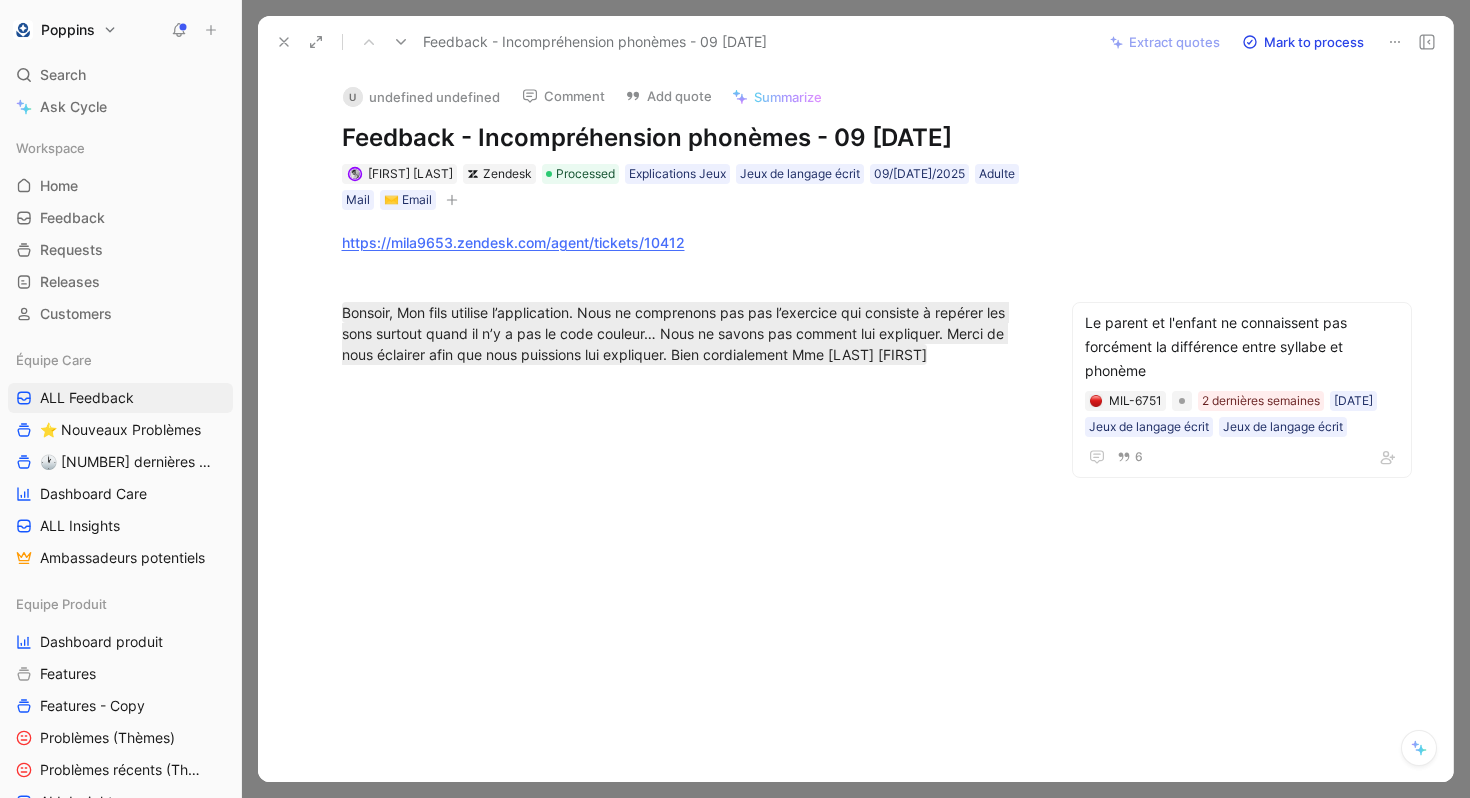 click at bounding box center (452, 200) 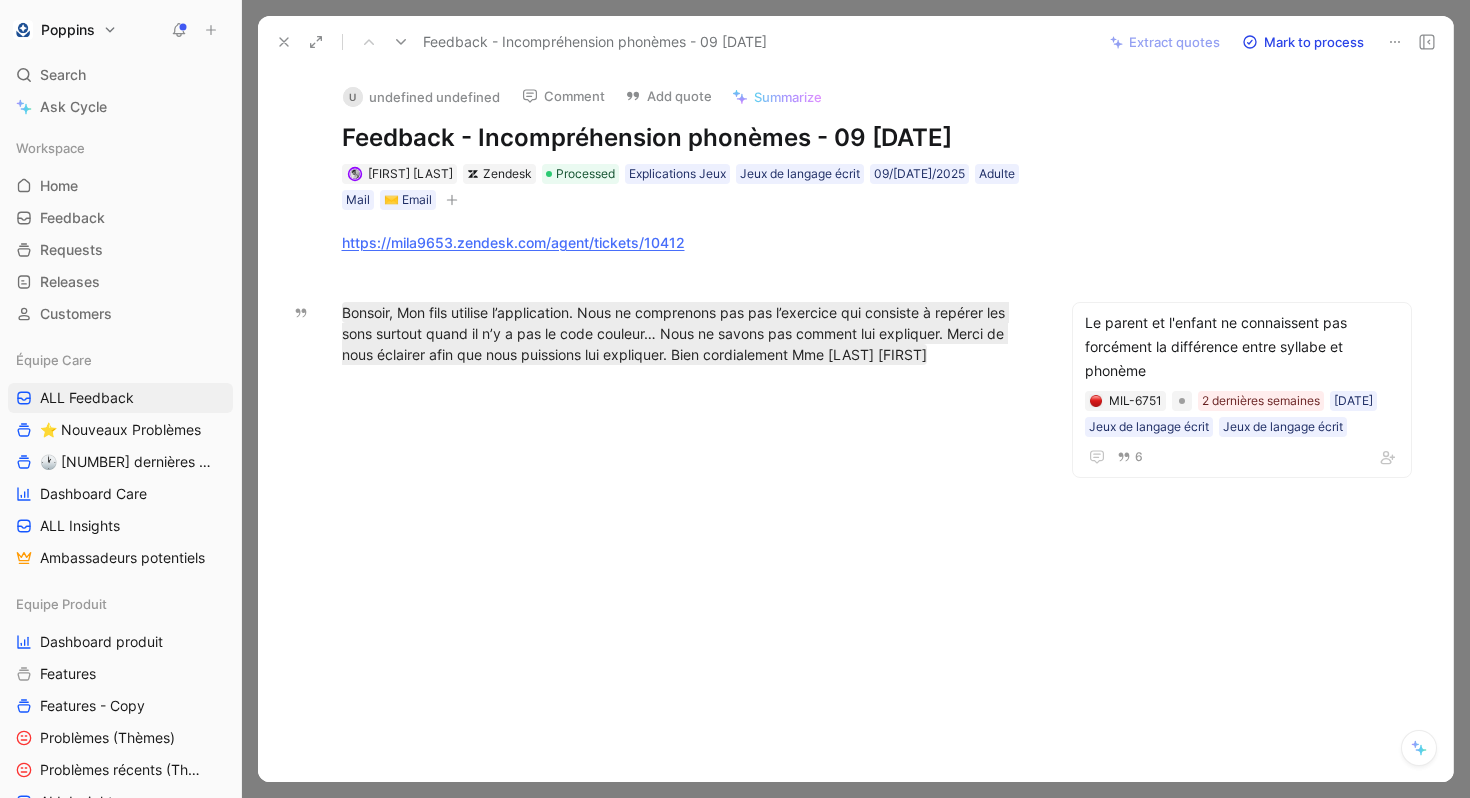 click at bounding box center [284, 42] 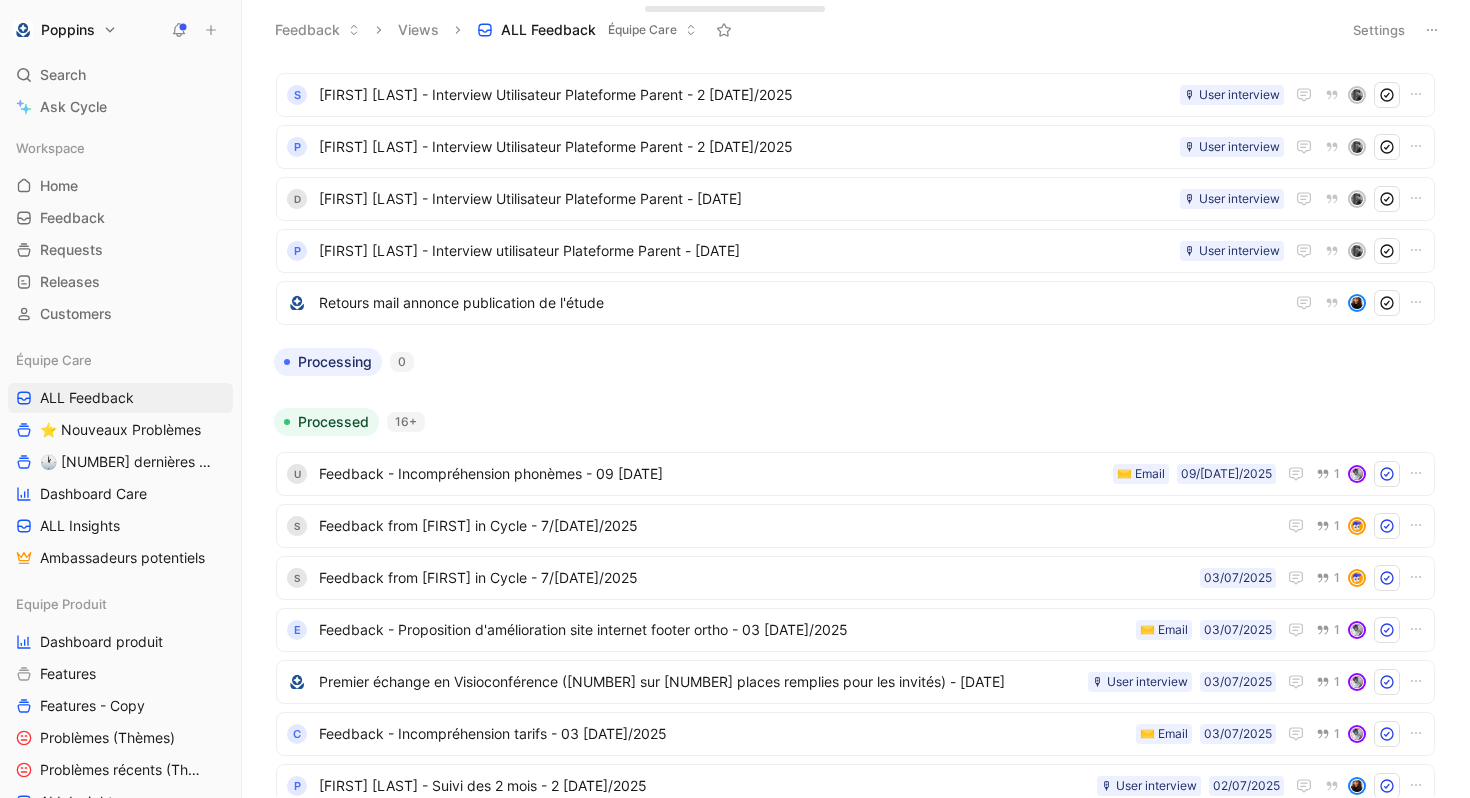 scroll, scrollTop: 0, scrollLeft: 0, axis: both 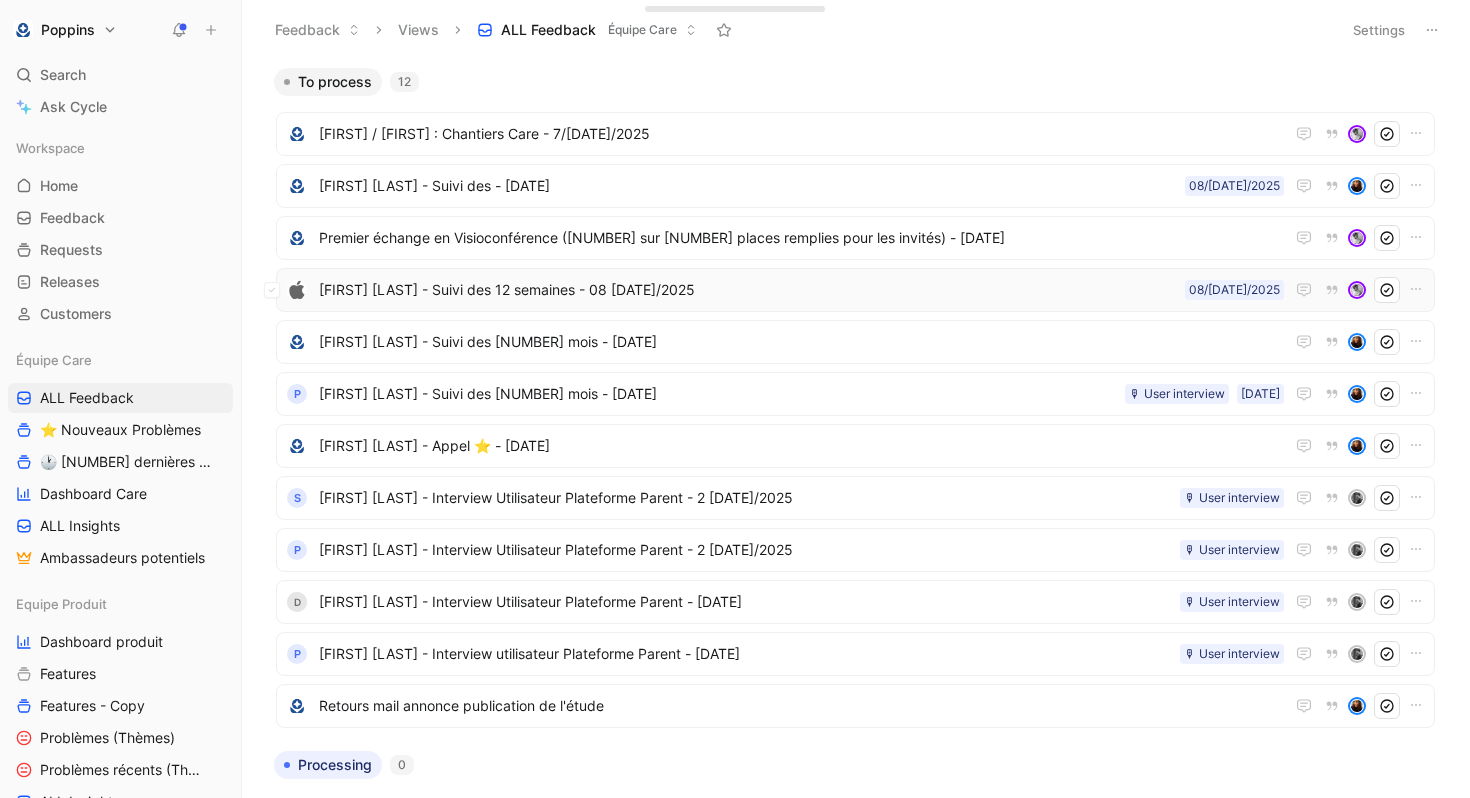 click on "[FIRST] [LAST] - Suivi des 12 semaines - 08 [DATE]/2025" at bounding box center [748, 290] 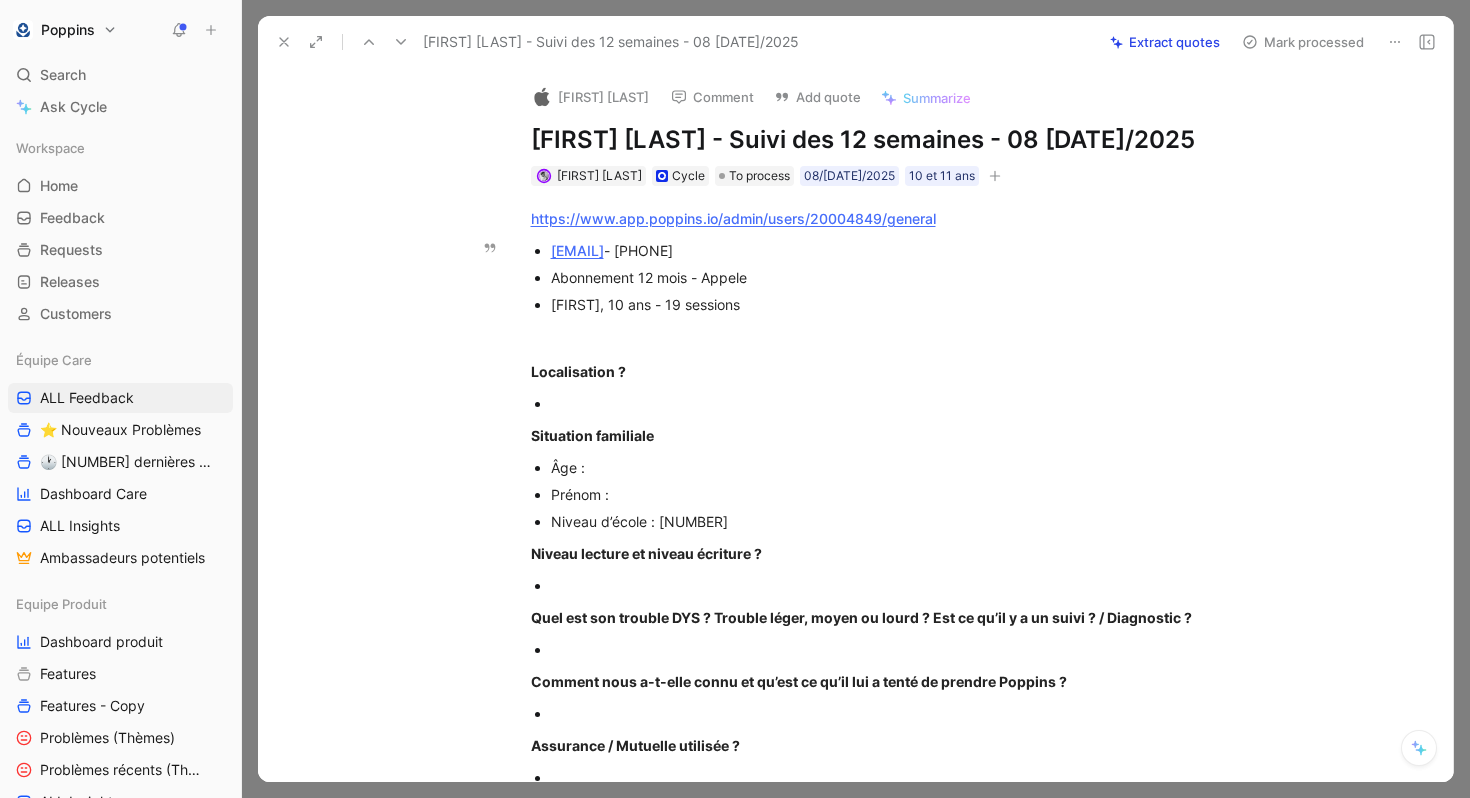 click at bounding box center (1395, 42) 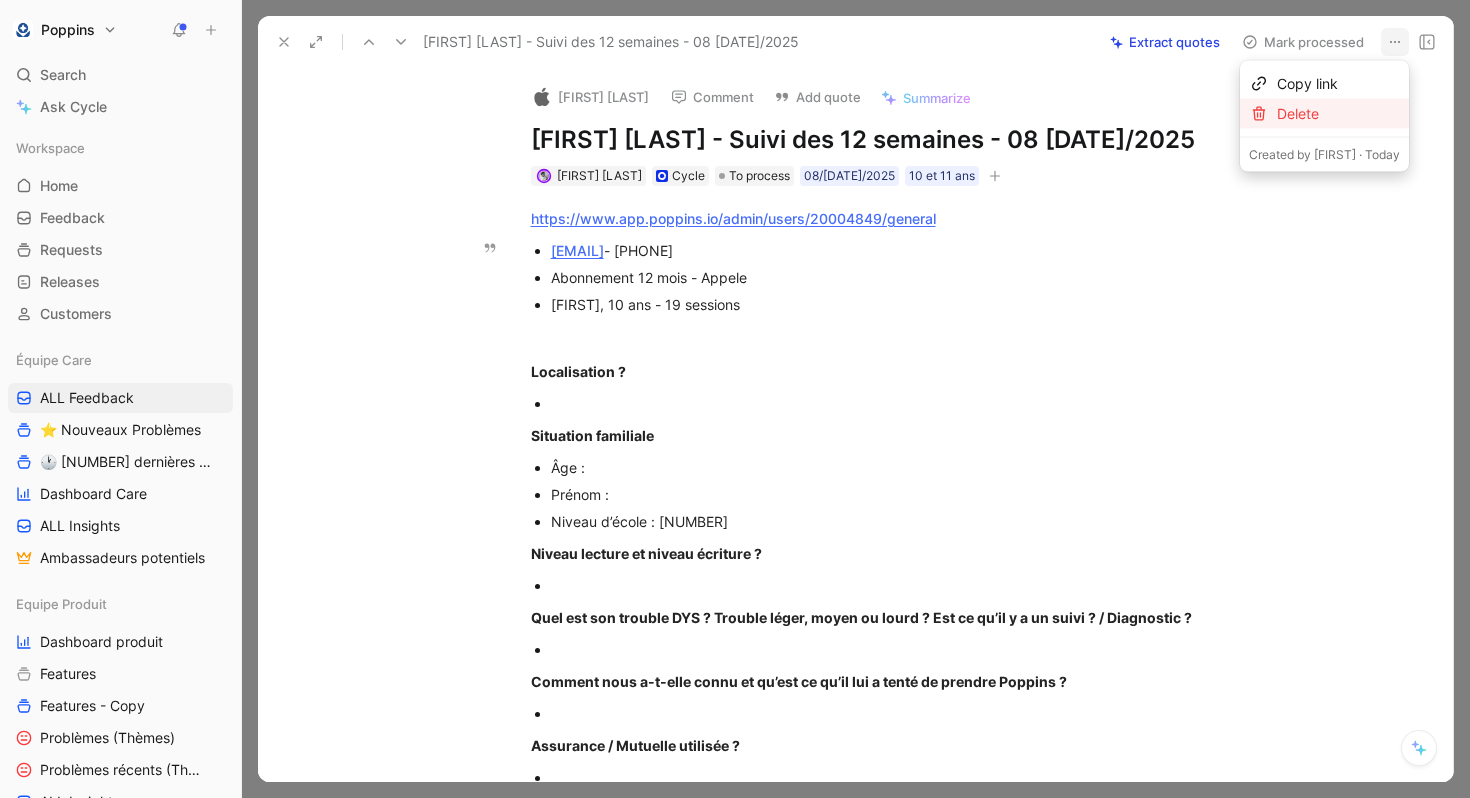 click on "Delete" at bounding box center [1338, 114] 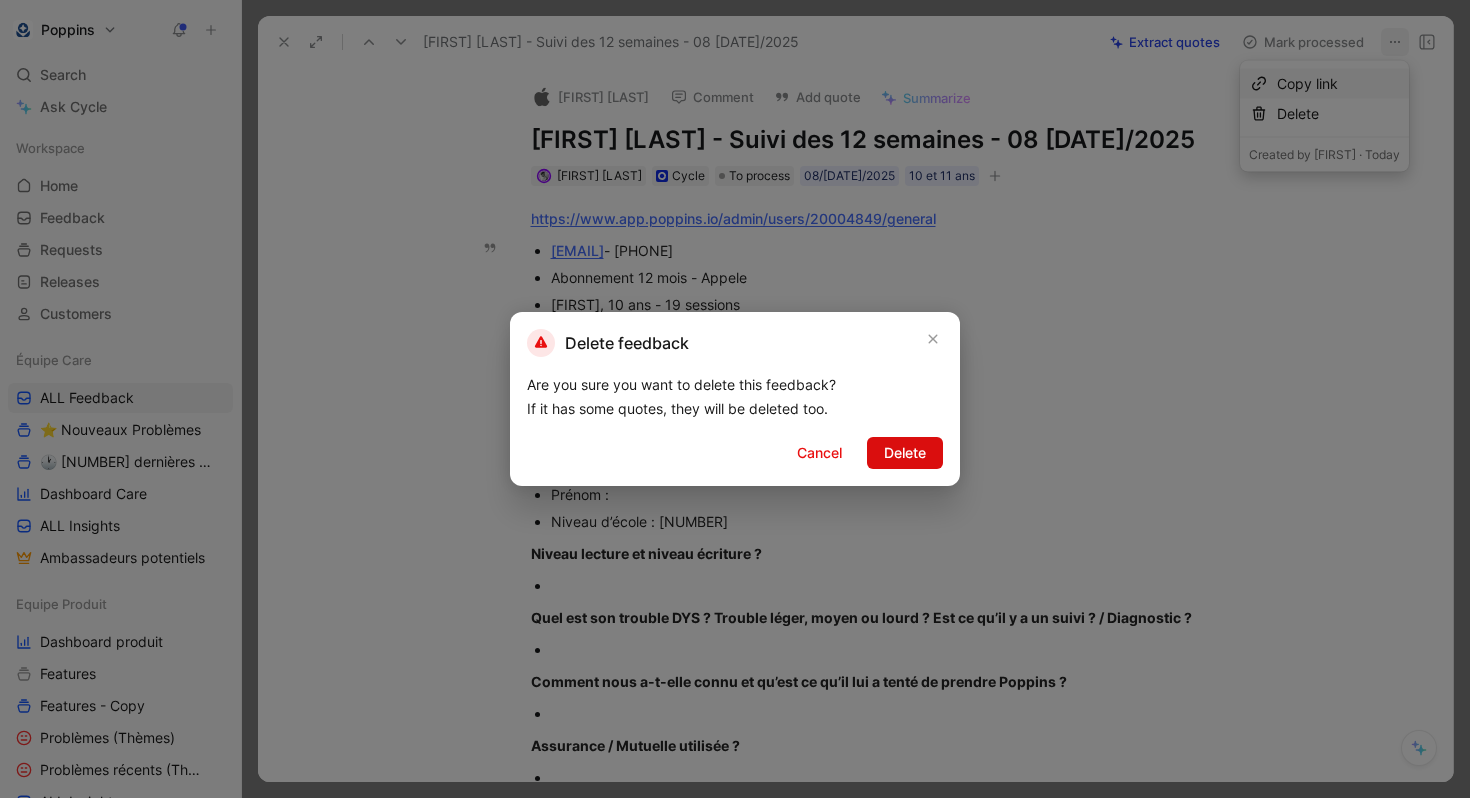click on "Delete" at bounding box center (905, 453) 